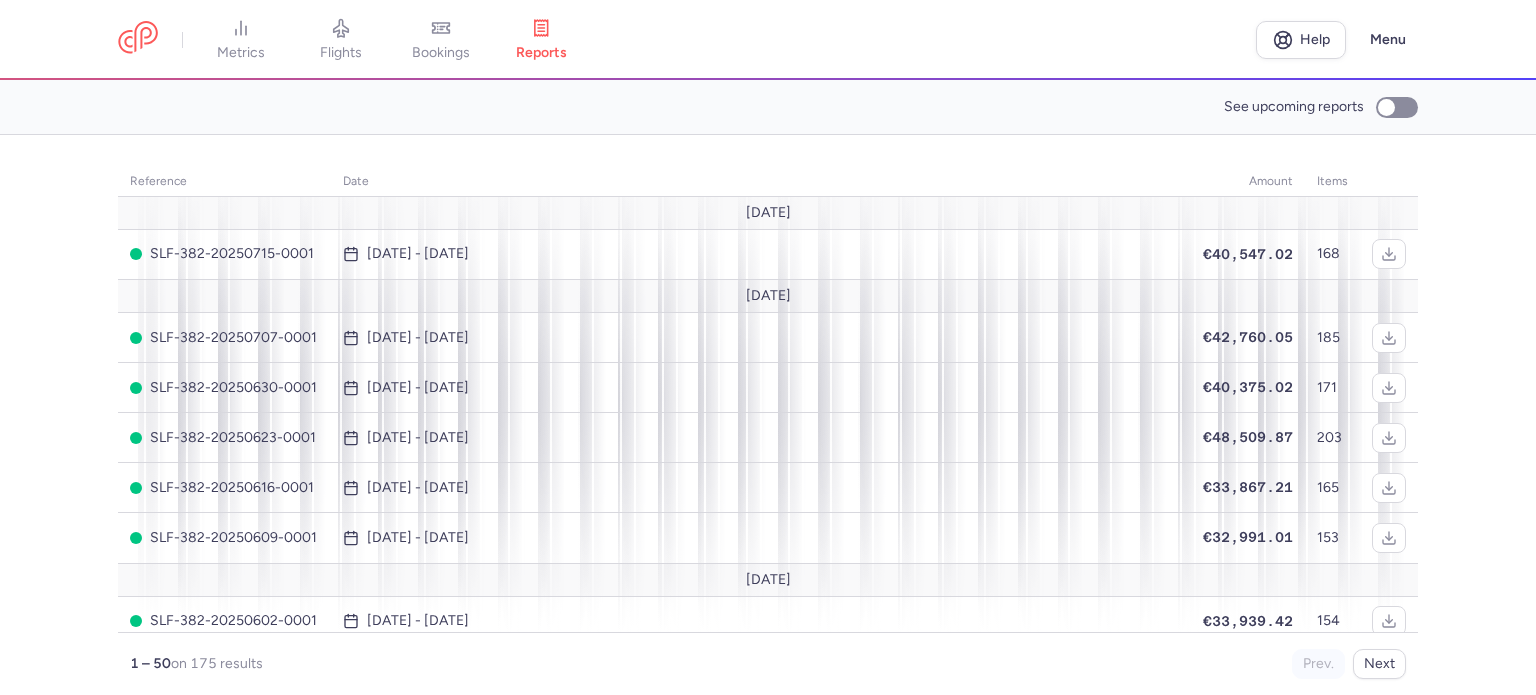 scroll, scrollTop: 0, scrollLeft: 0, axis: both 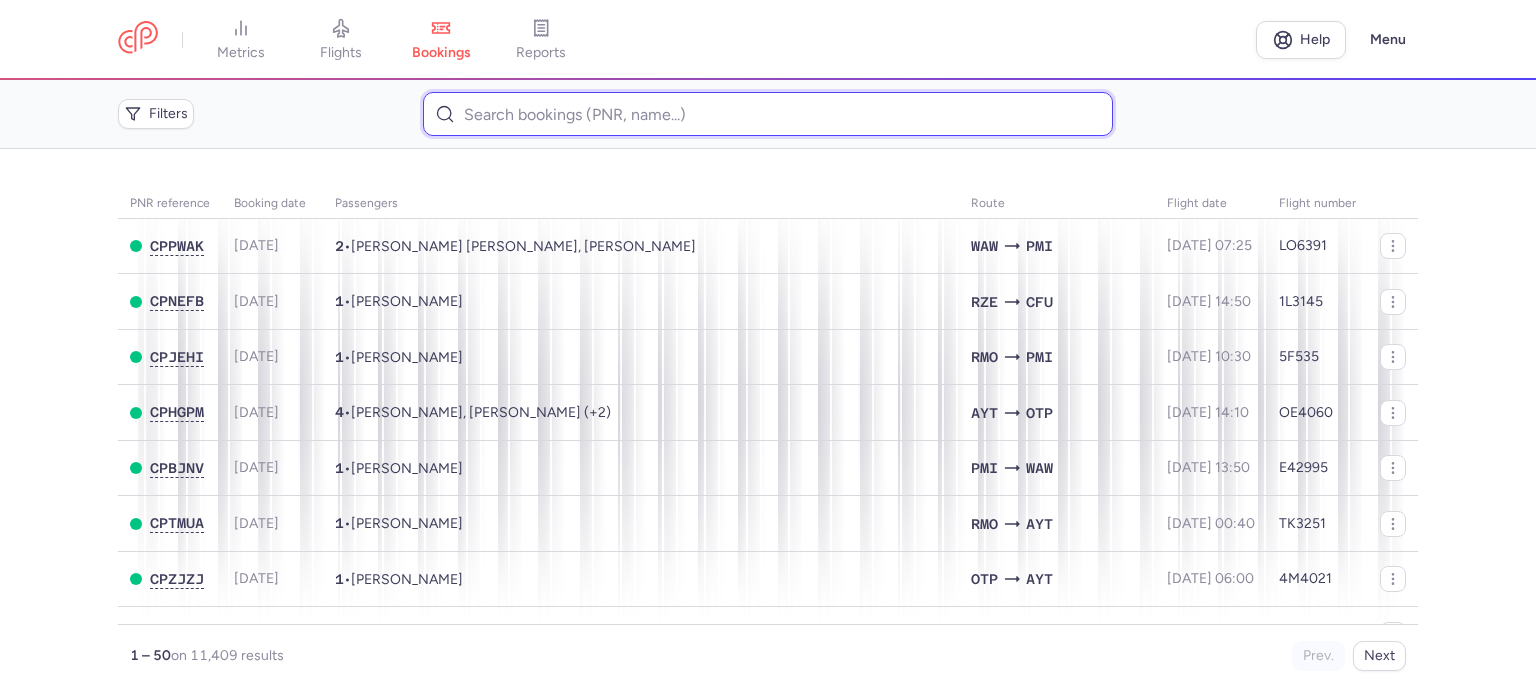 click at bounding box center (767, 114) 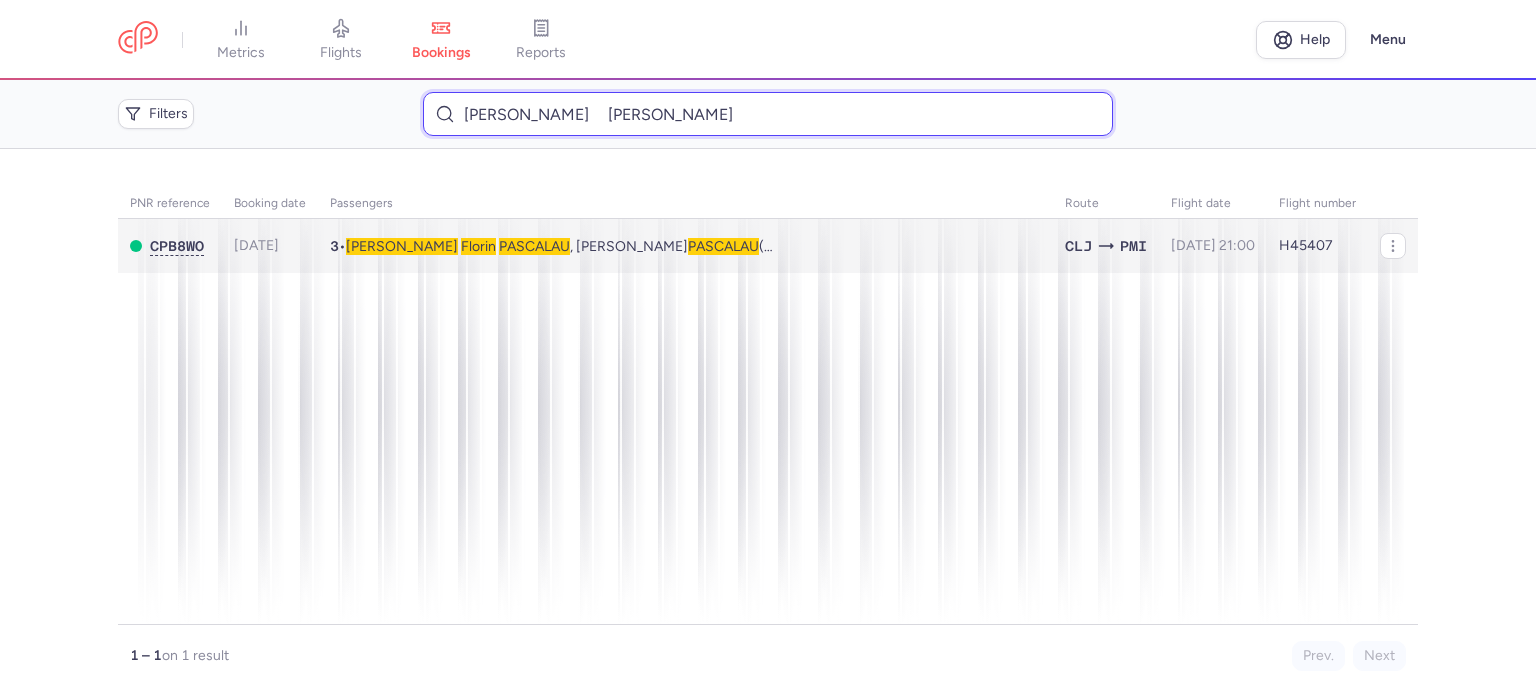 type on "[PERSON_NAME] 	[PERSON_NAME]" 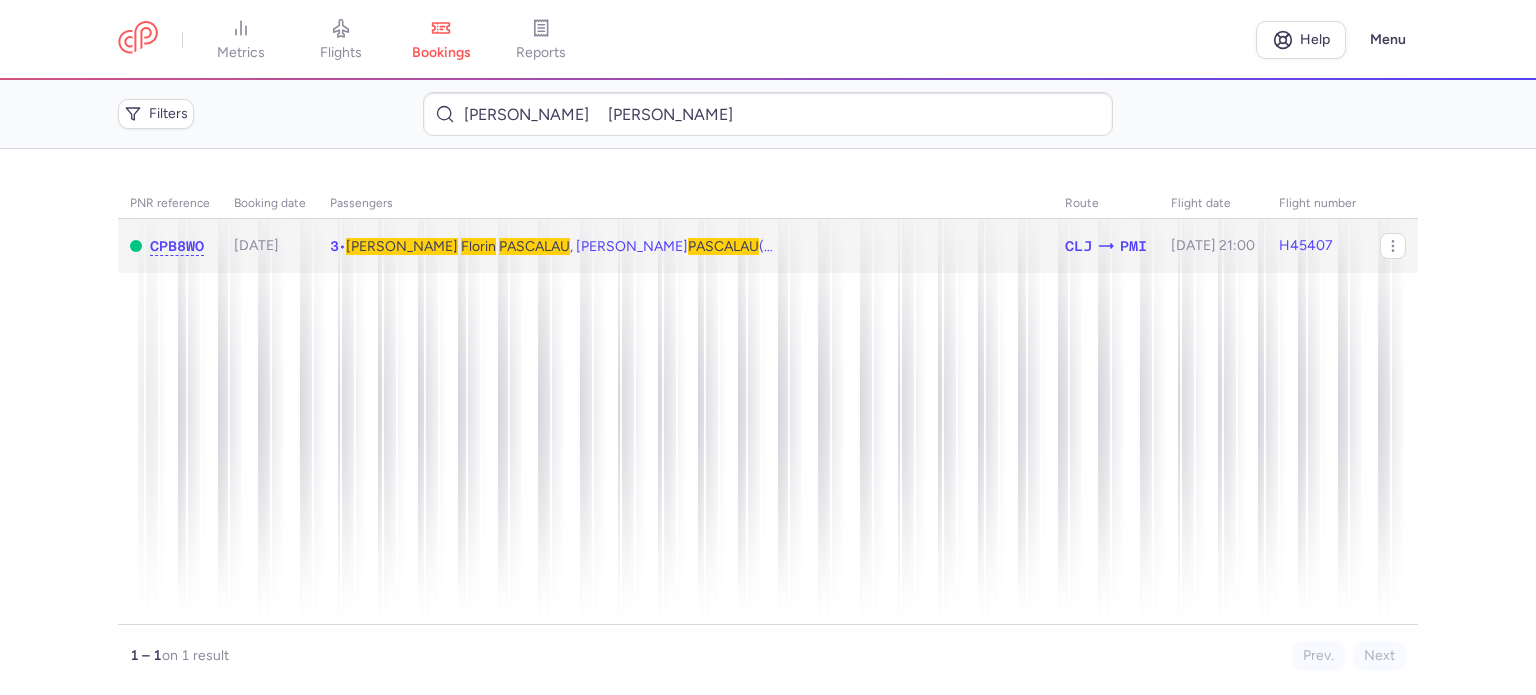 click on "PASCALAU" at bounding box center [534, 246] 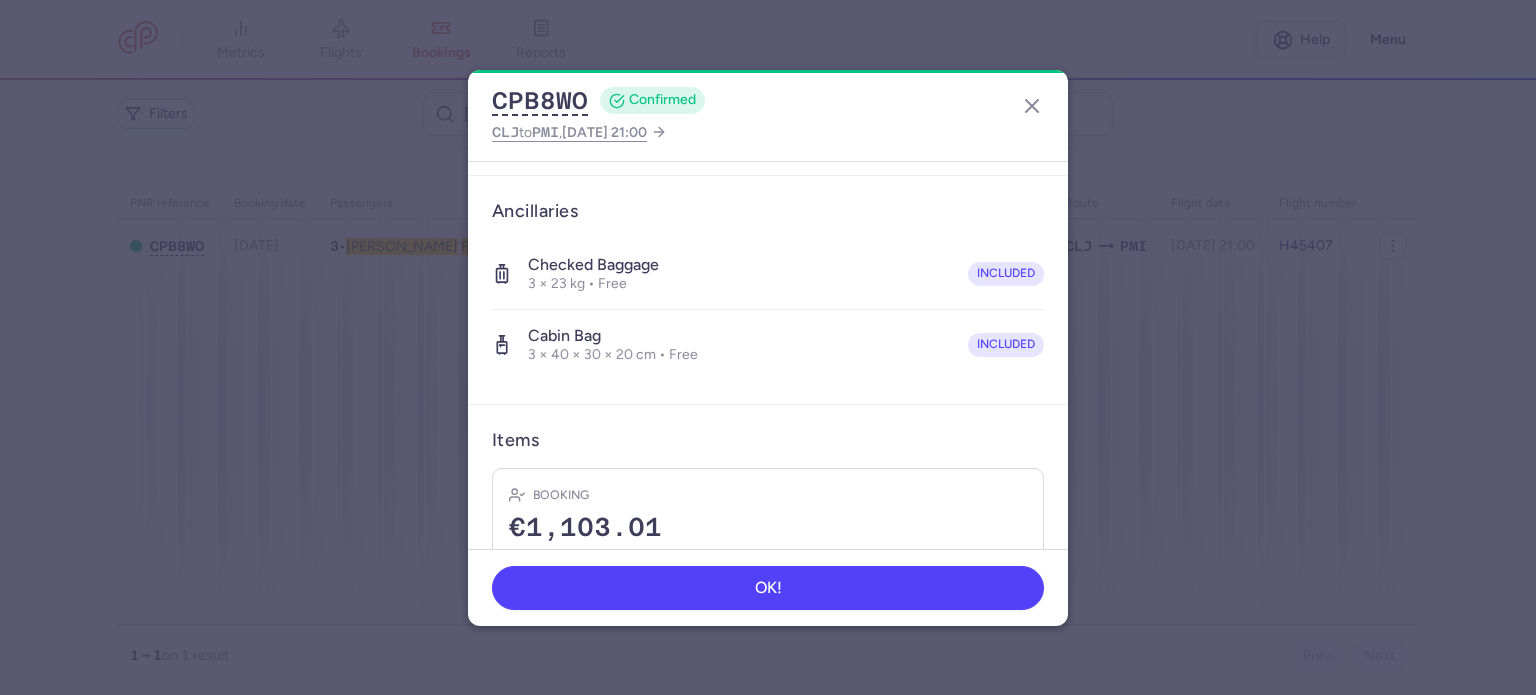 scroll, scrollTop: 561, scrollLeft: 0, axis: vertical 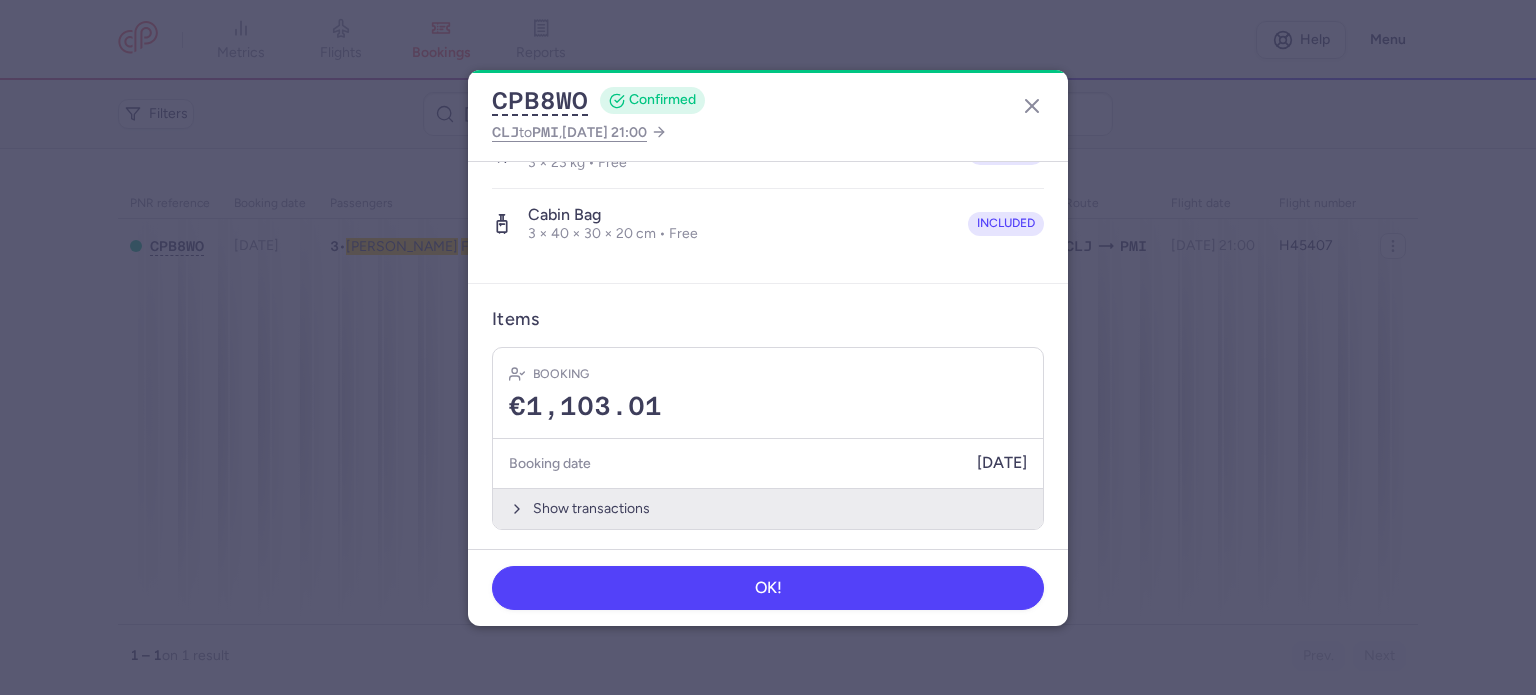 click on "Show transactions" at bounding box center [768, 508] 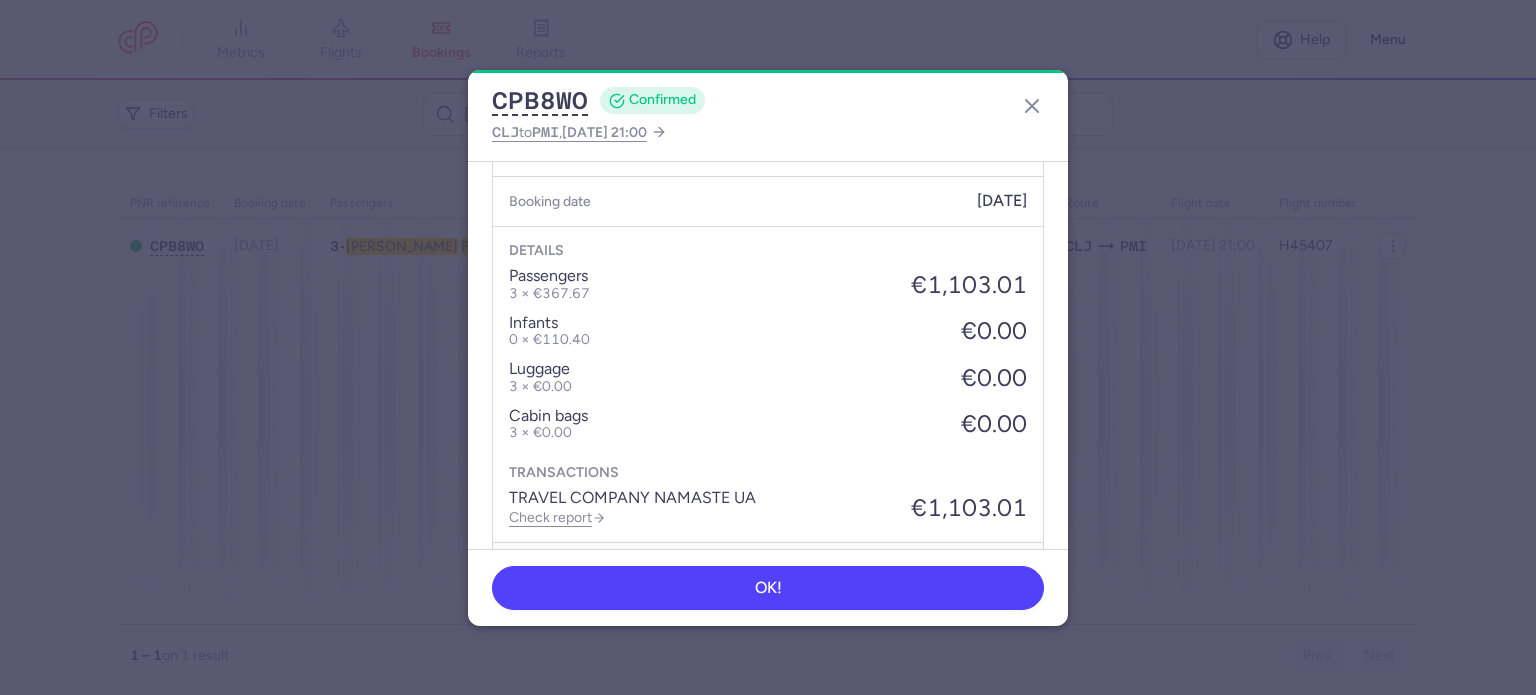 scroll, scrollTop: 876, scrollLeft: 0, axis: vertical 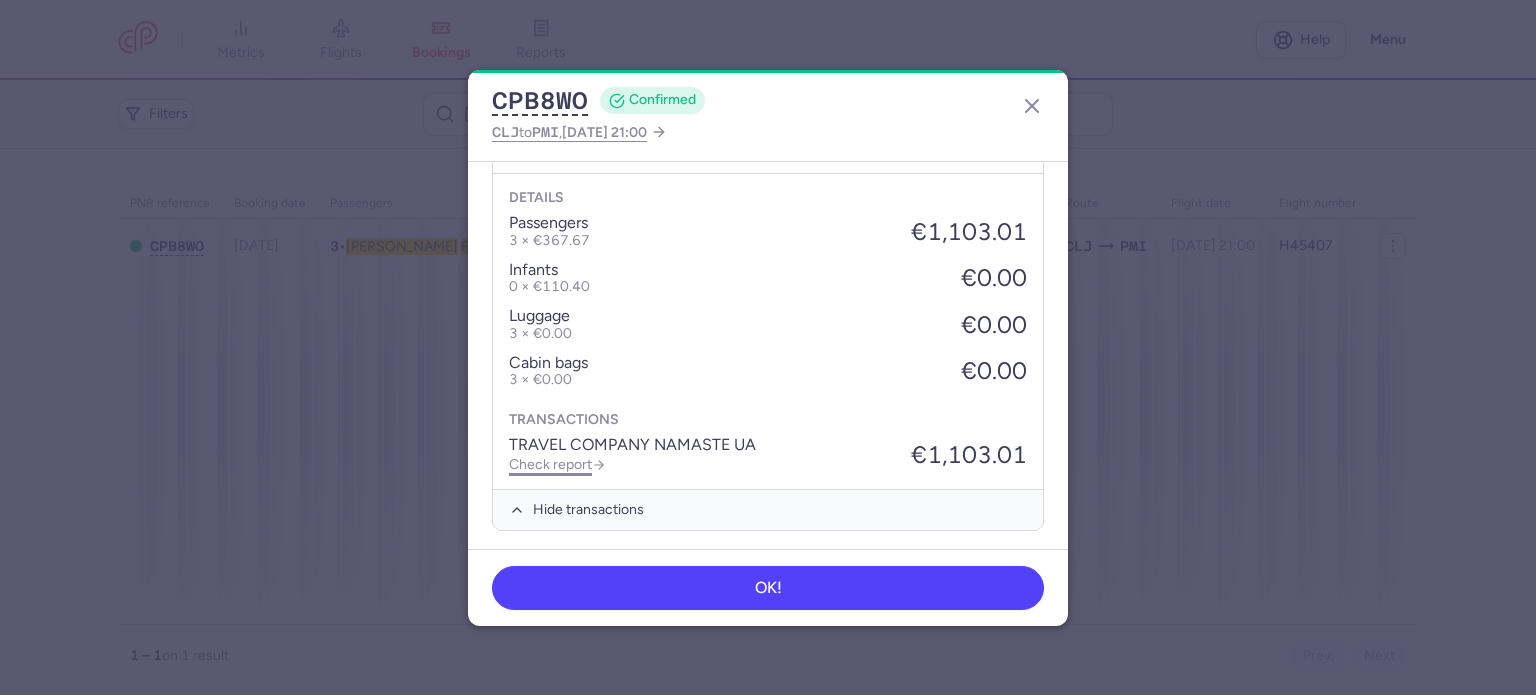 click on "Check report" 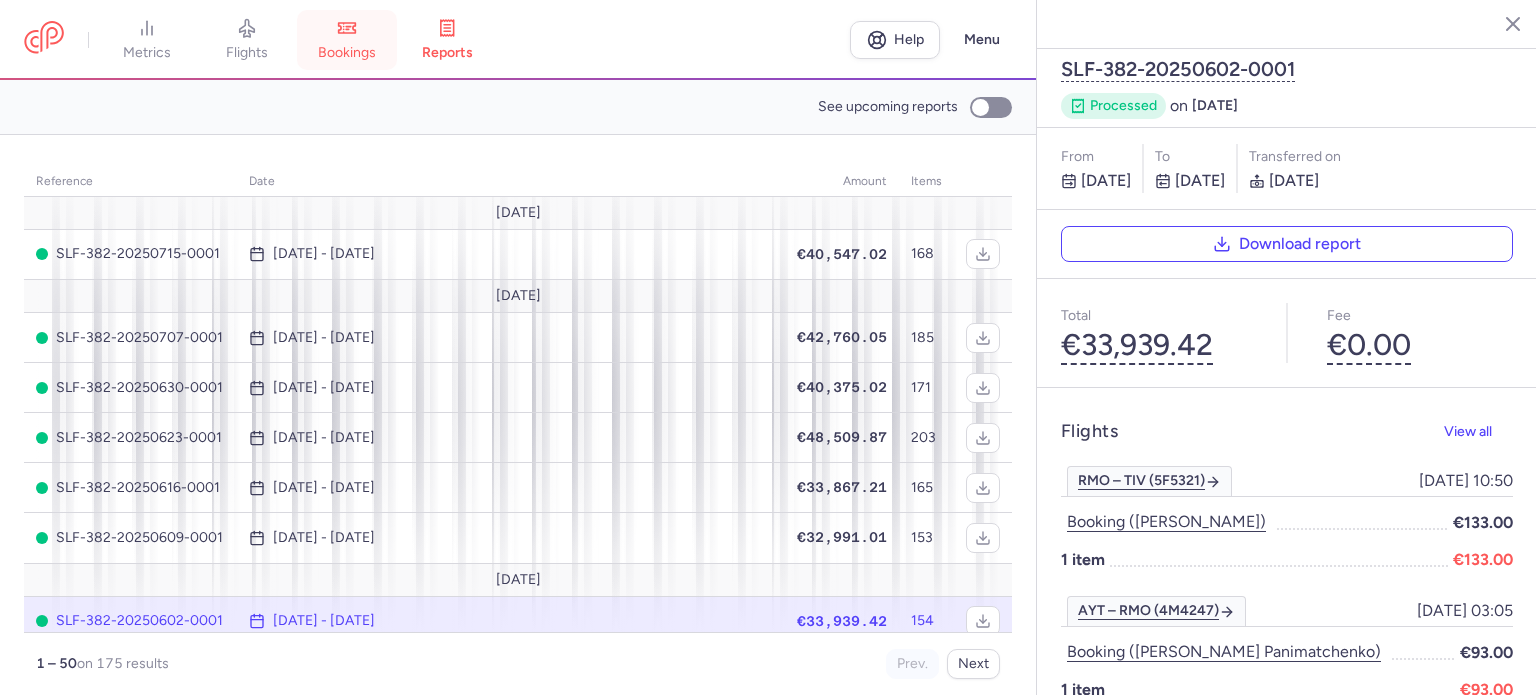 click on "bookings" at bounding box center [347, 40] 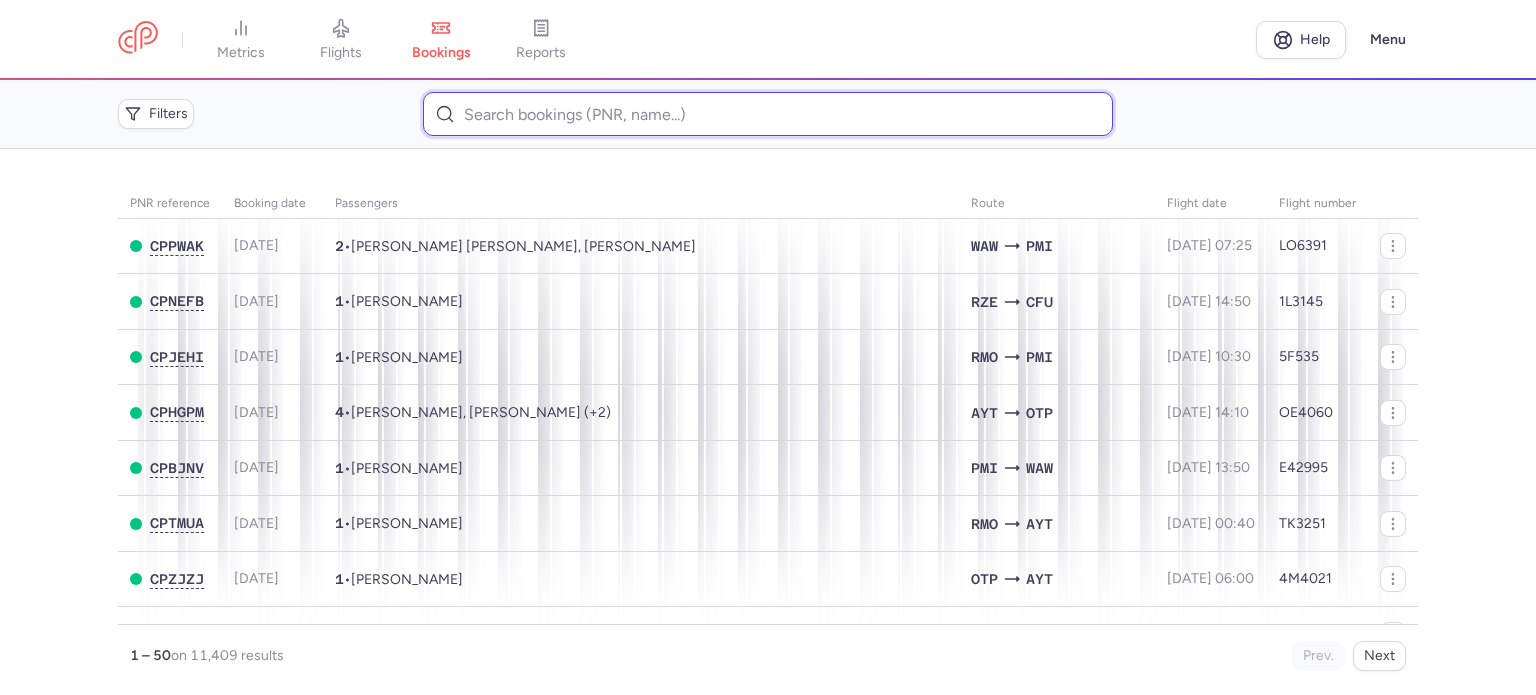 click at bounding box center (767, 114) 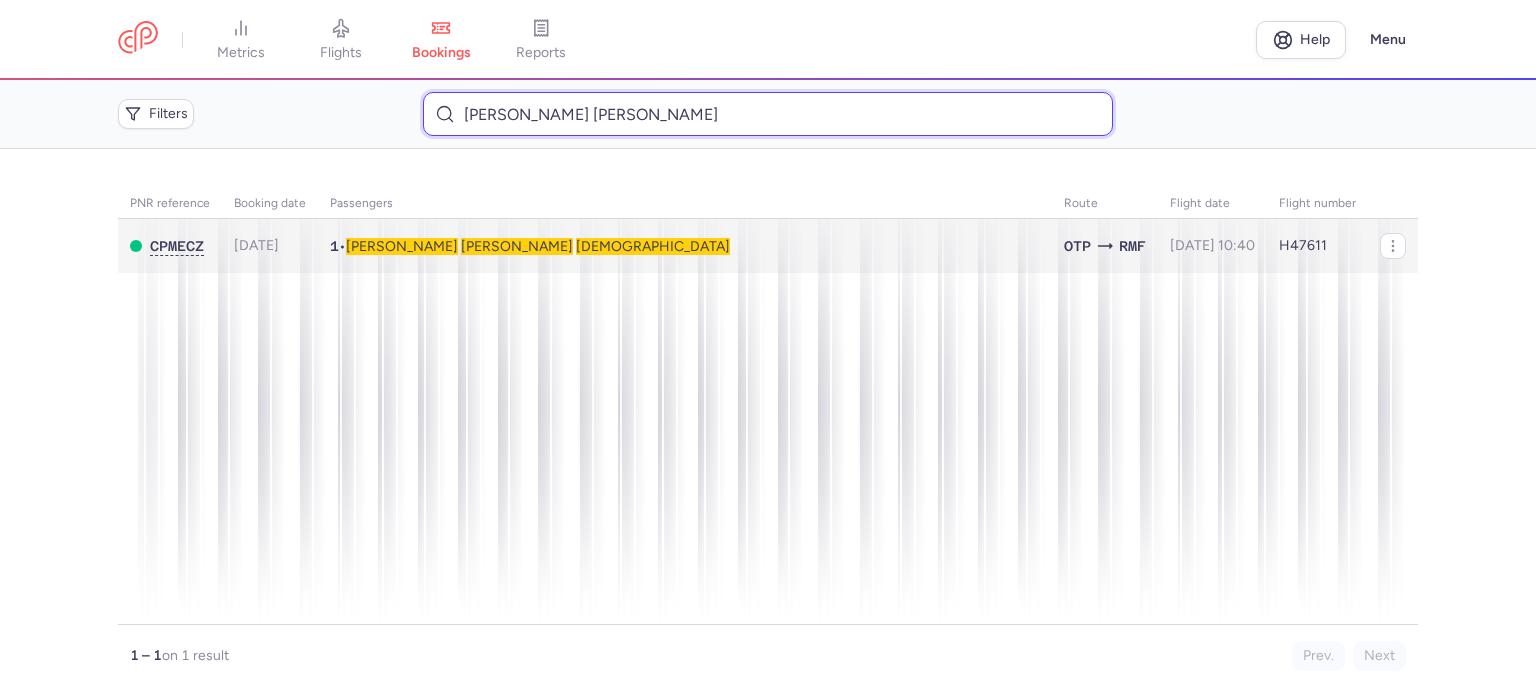 type on "[PERSON_NAME] [PERSON_NAME]" 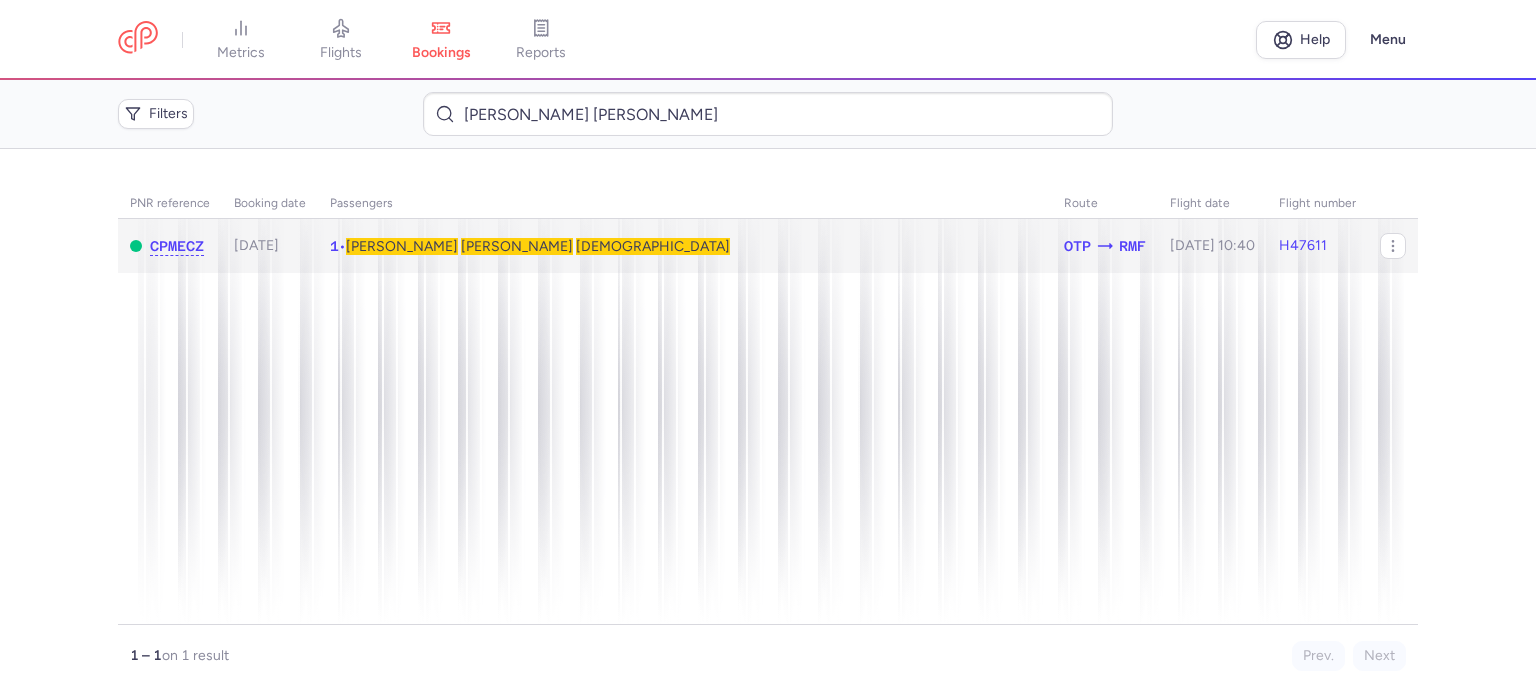 click on "[DEMOGRAPHIC_DATA]" at bounding box center [653, 246] 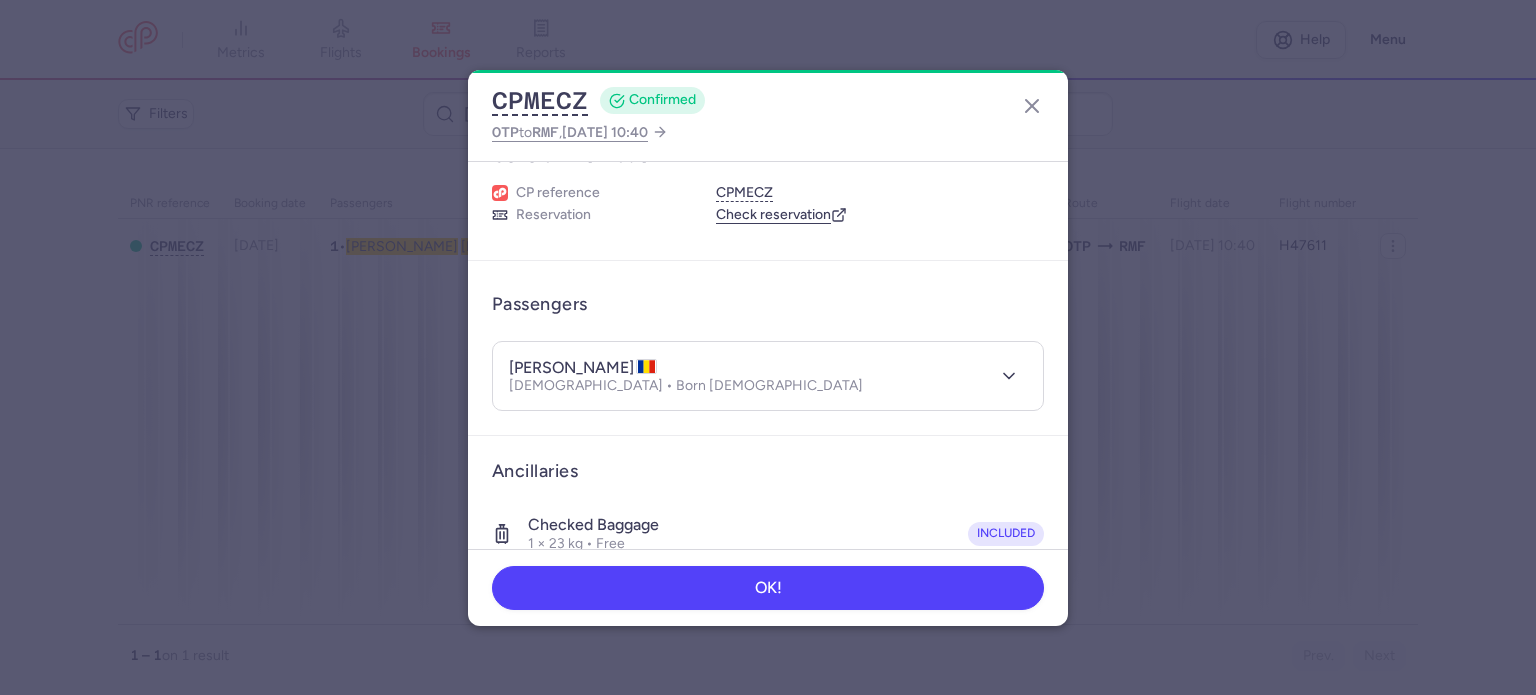 scroll, scrollTop: 400, scrollLeft: 0, axis: vertical 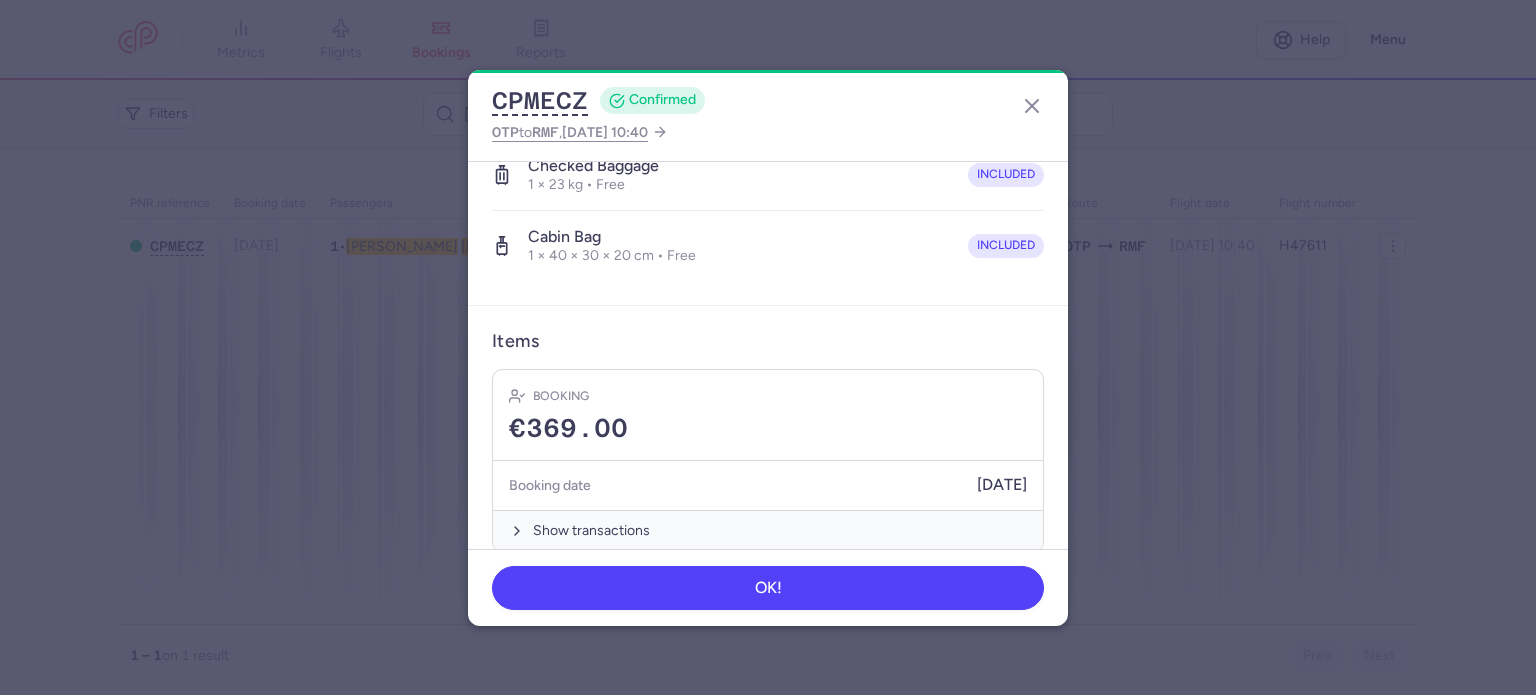 drag, startPoint x: 601, startPoint y: 531, endPoint x: 610, endPoint y: 473, distance: 58.694122 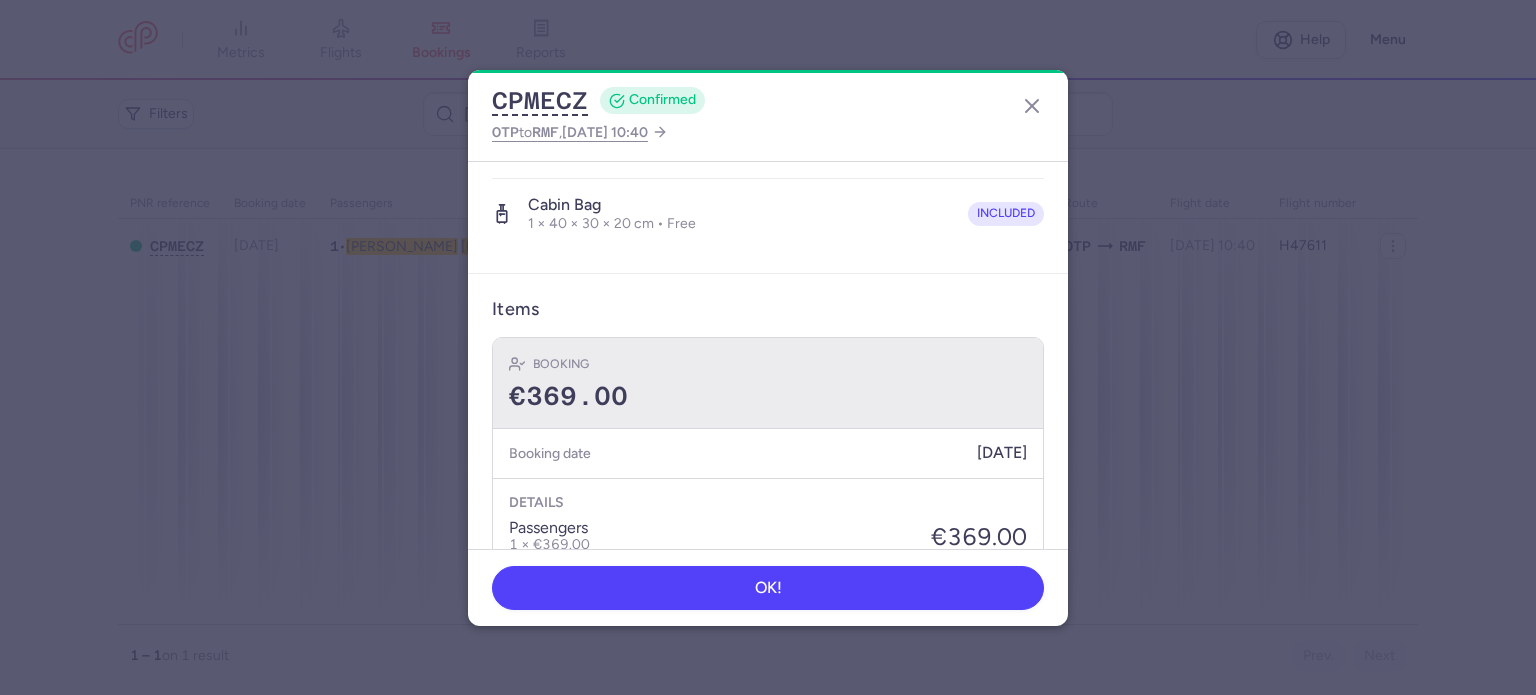 scroll, scrollTop: 700, scrollLeft: 0, axis: vertical 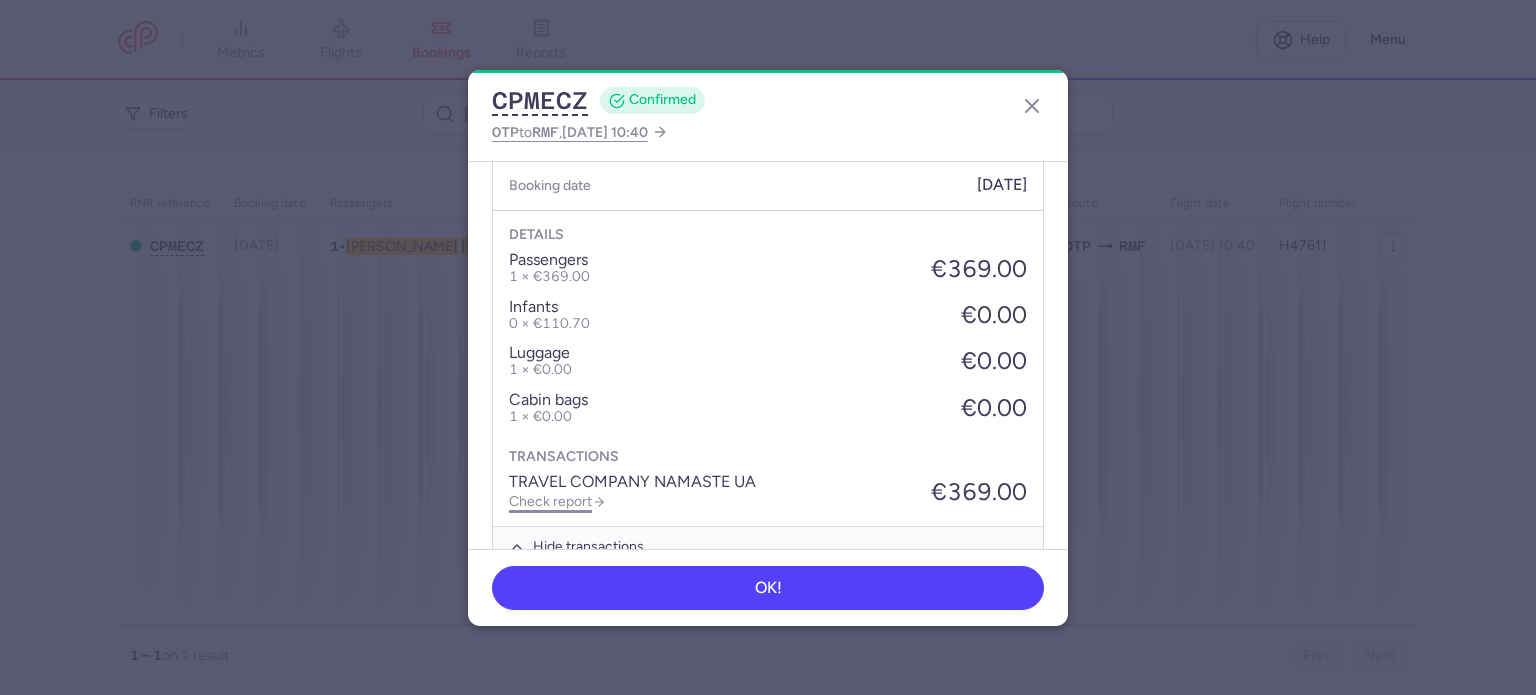click on "Check report" 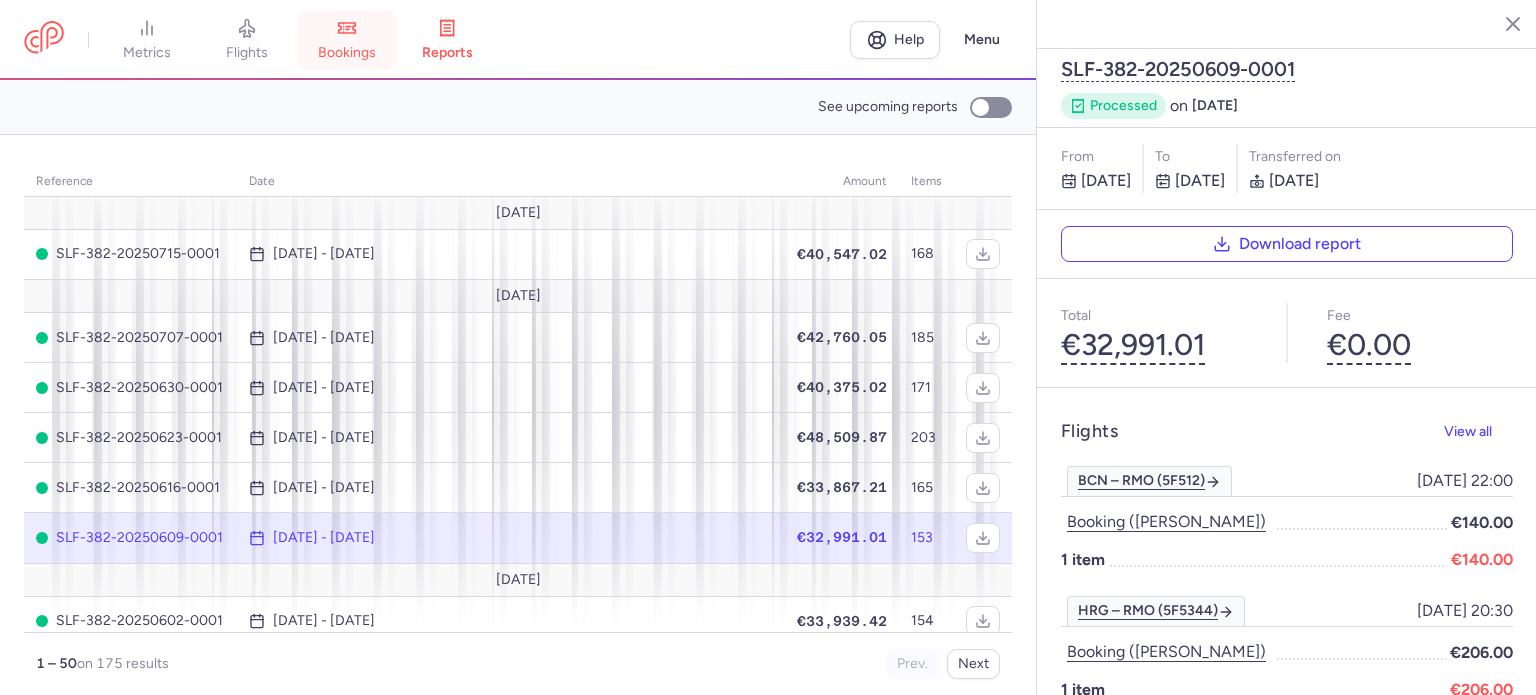 click on "bookings" at bounding box center [347, 40] 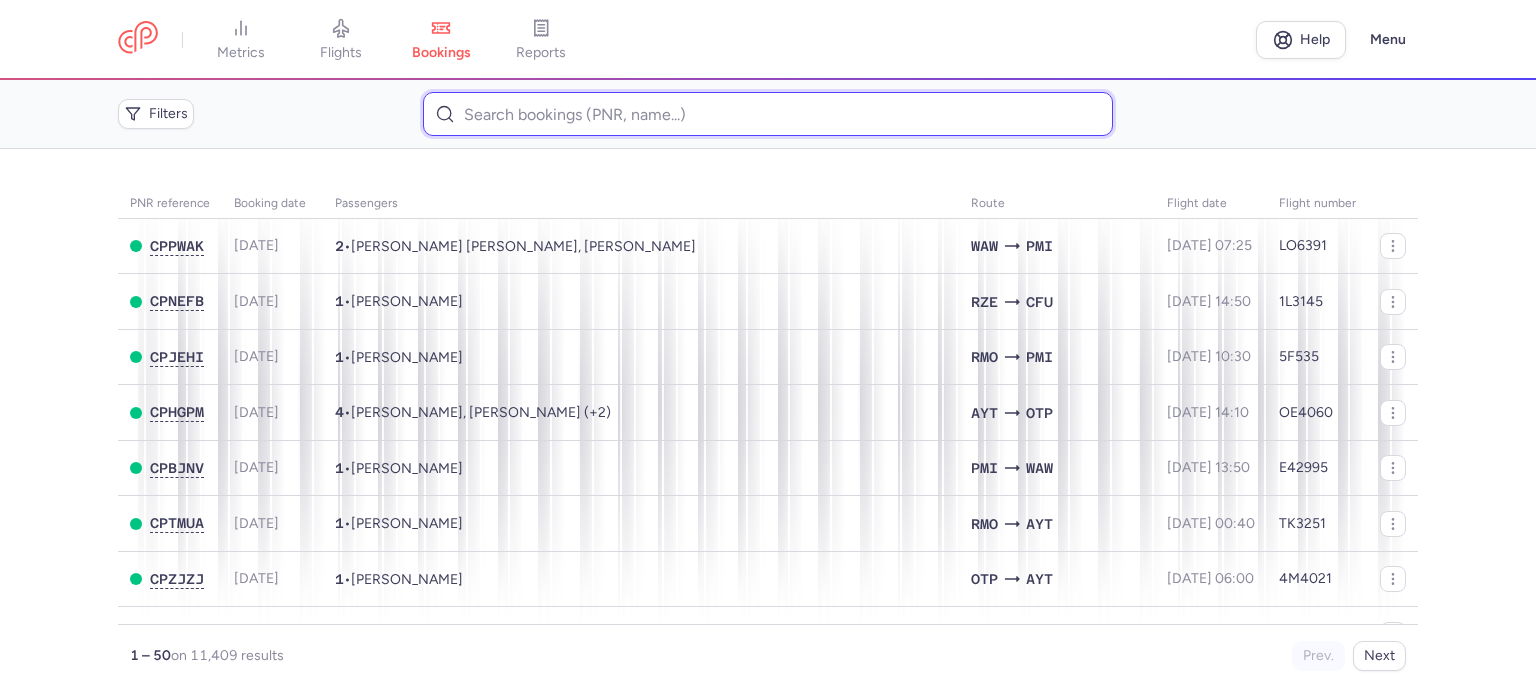 paste on "TURAN 	CEM" 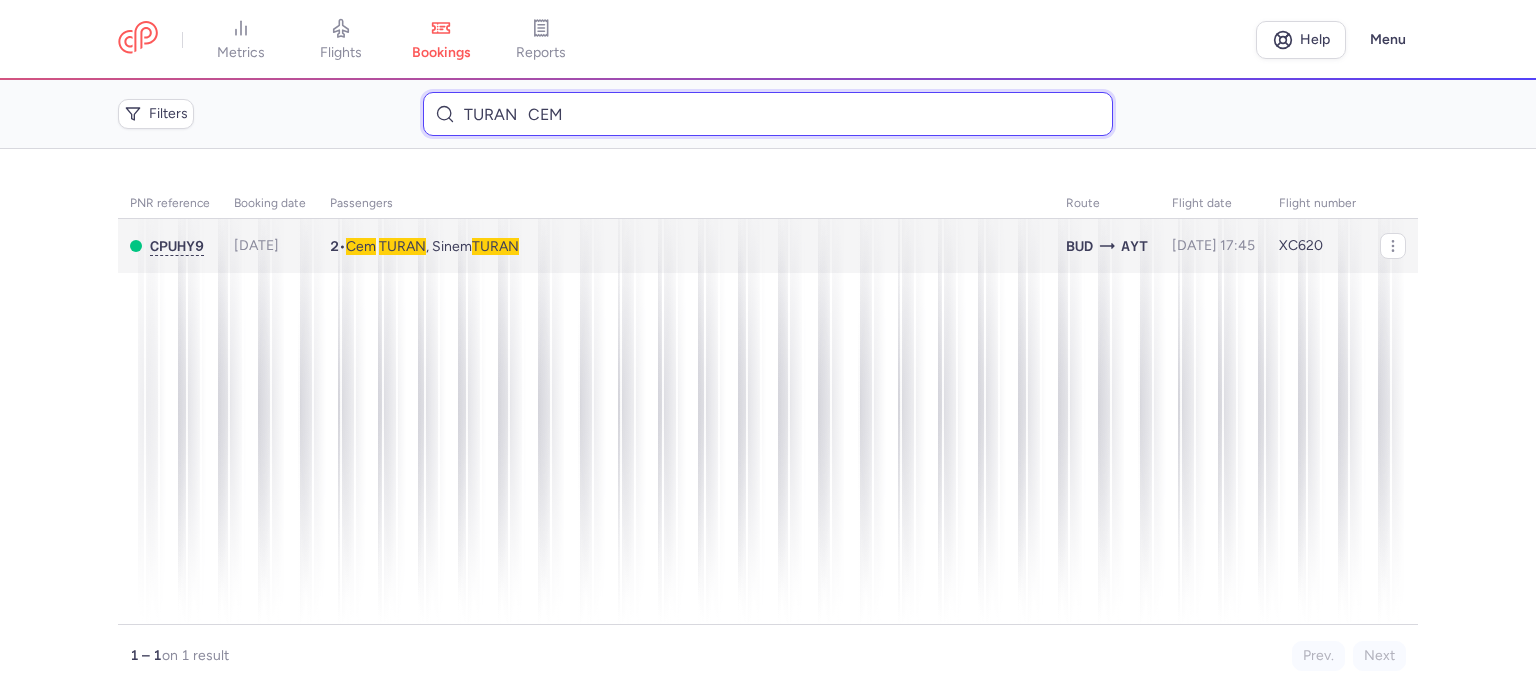 type on "TURAN 	CEM" 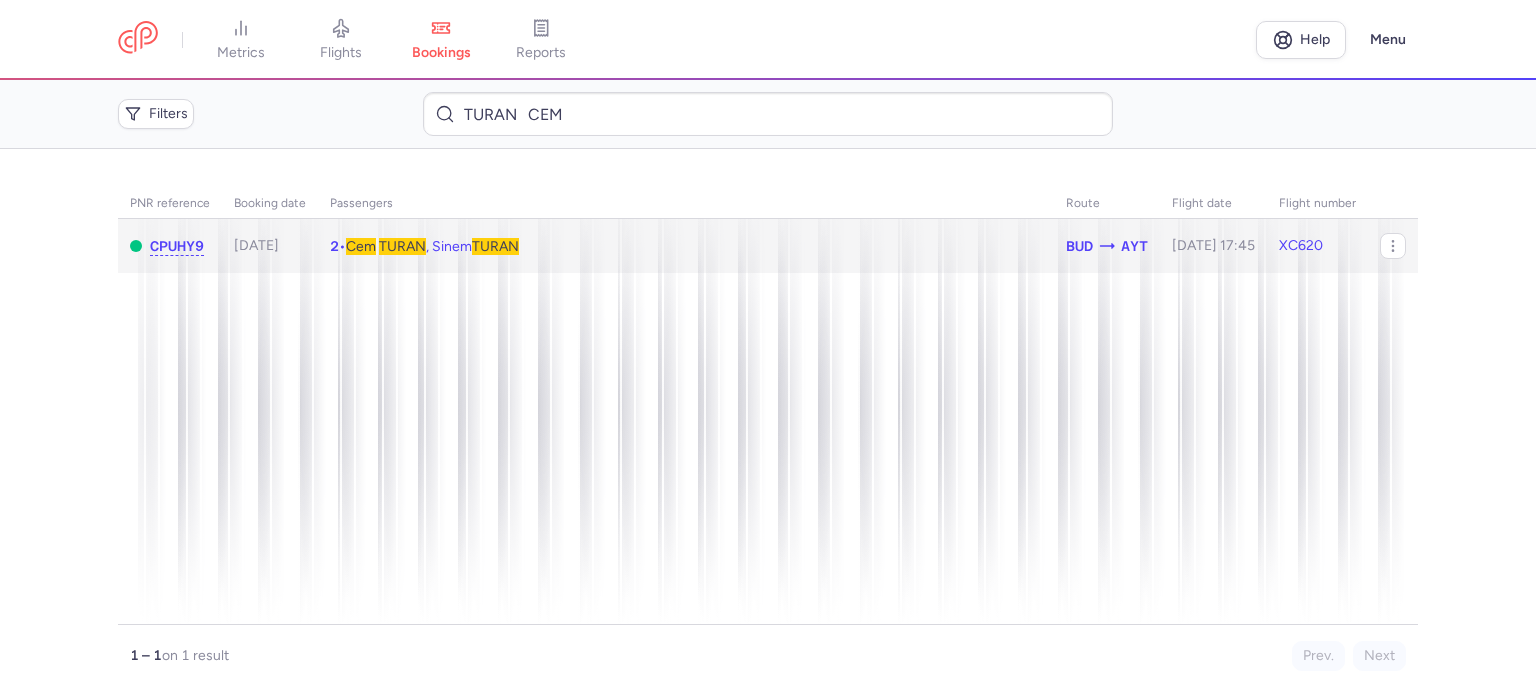 click on "TURAN" at bounding box center (402, 246) 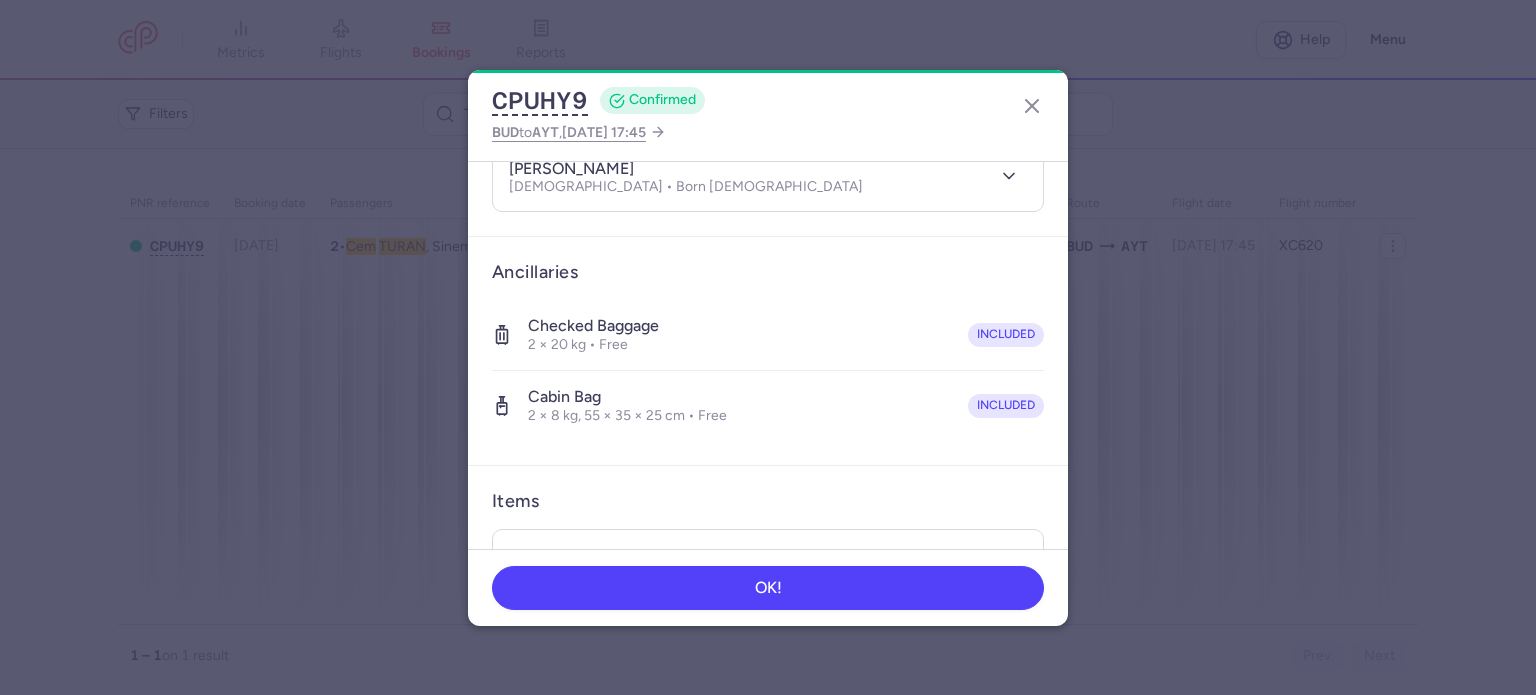 scroll, scrollTop: 492, scrollLeft: 0, axis: vertical 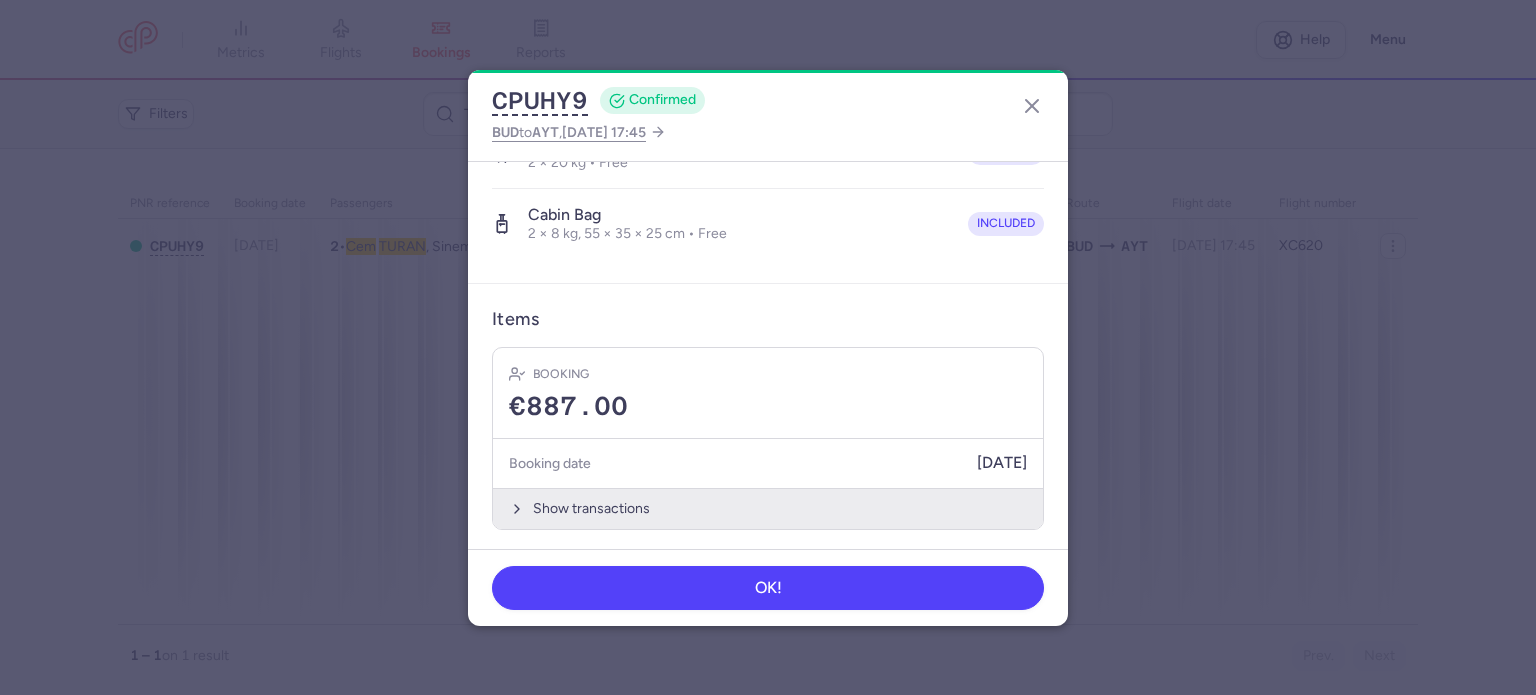 click on "Show transactions" at bounding box center (768, 508) 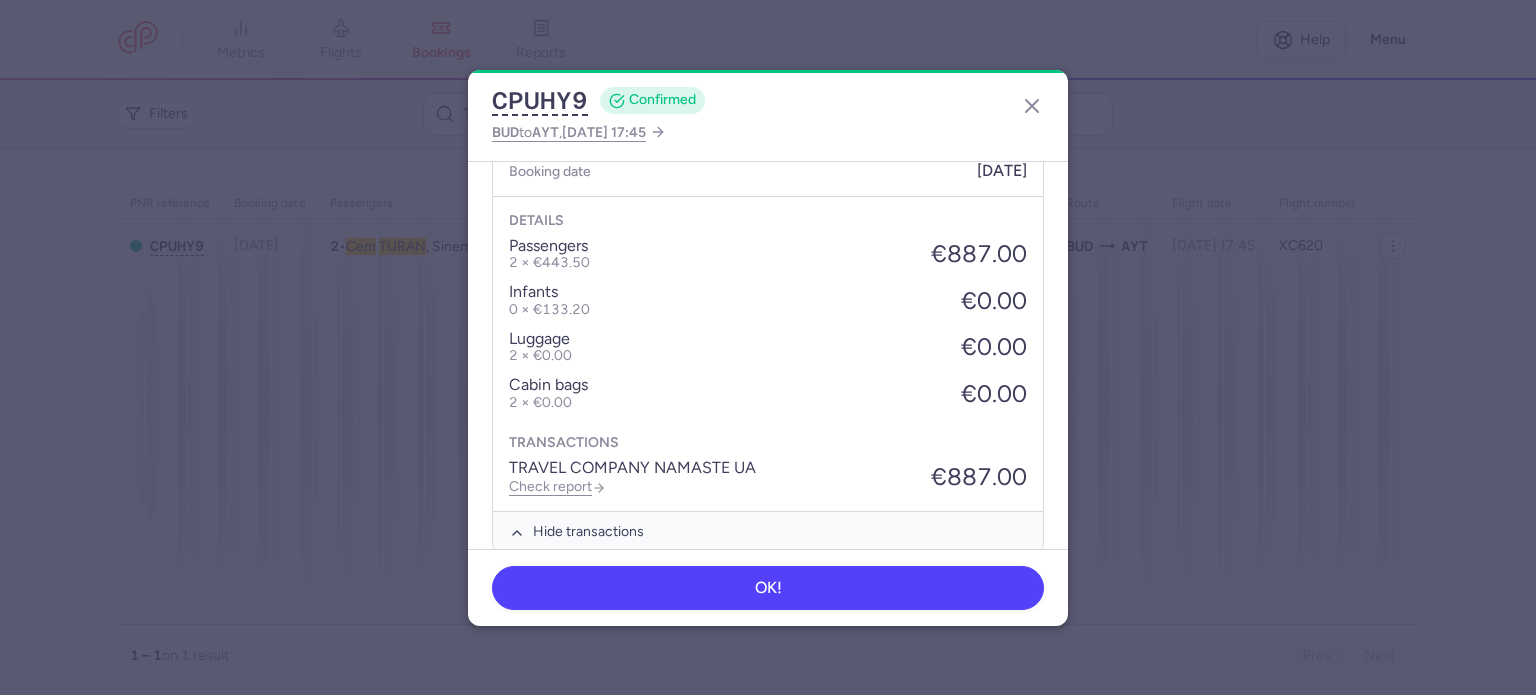 scroll, scrollTop: 808, scrollLeft: 0, axis: vertical 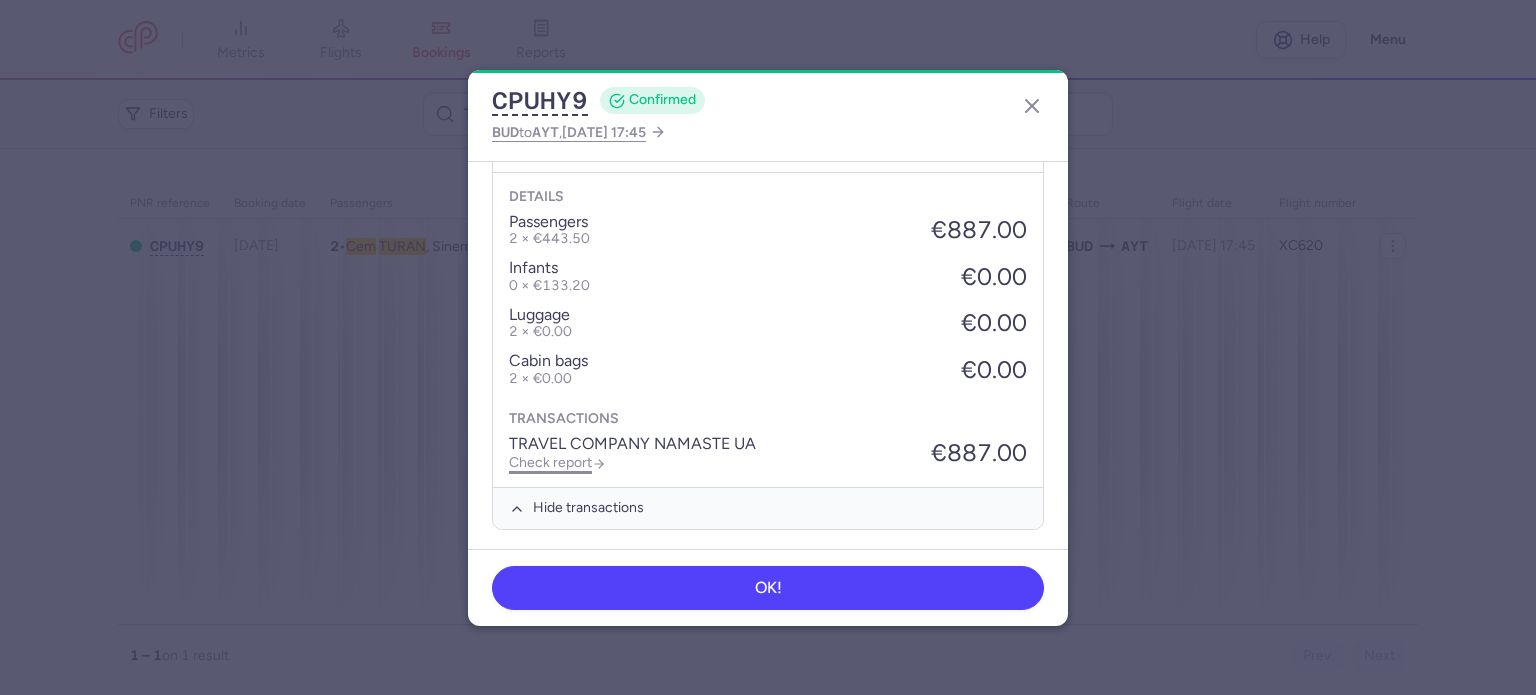 click on "Check report" 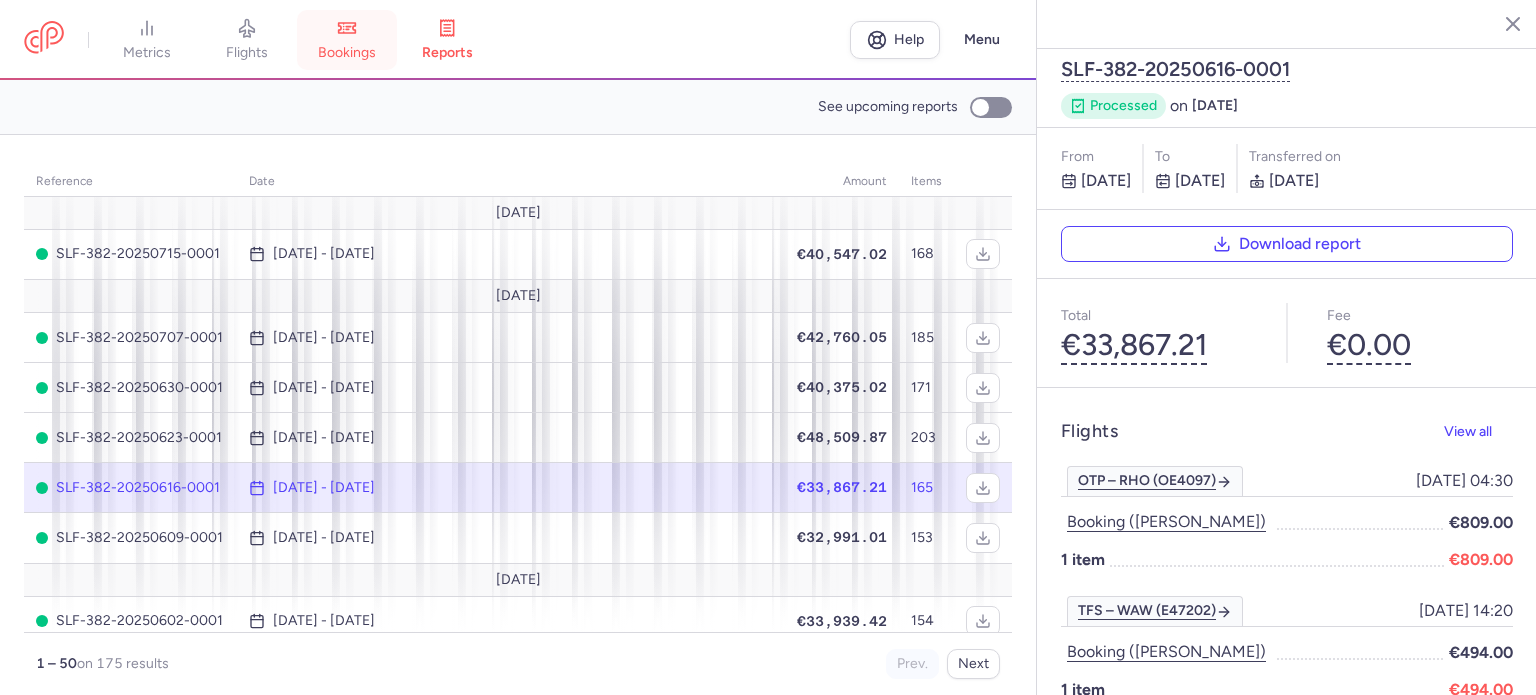 click 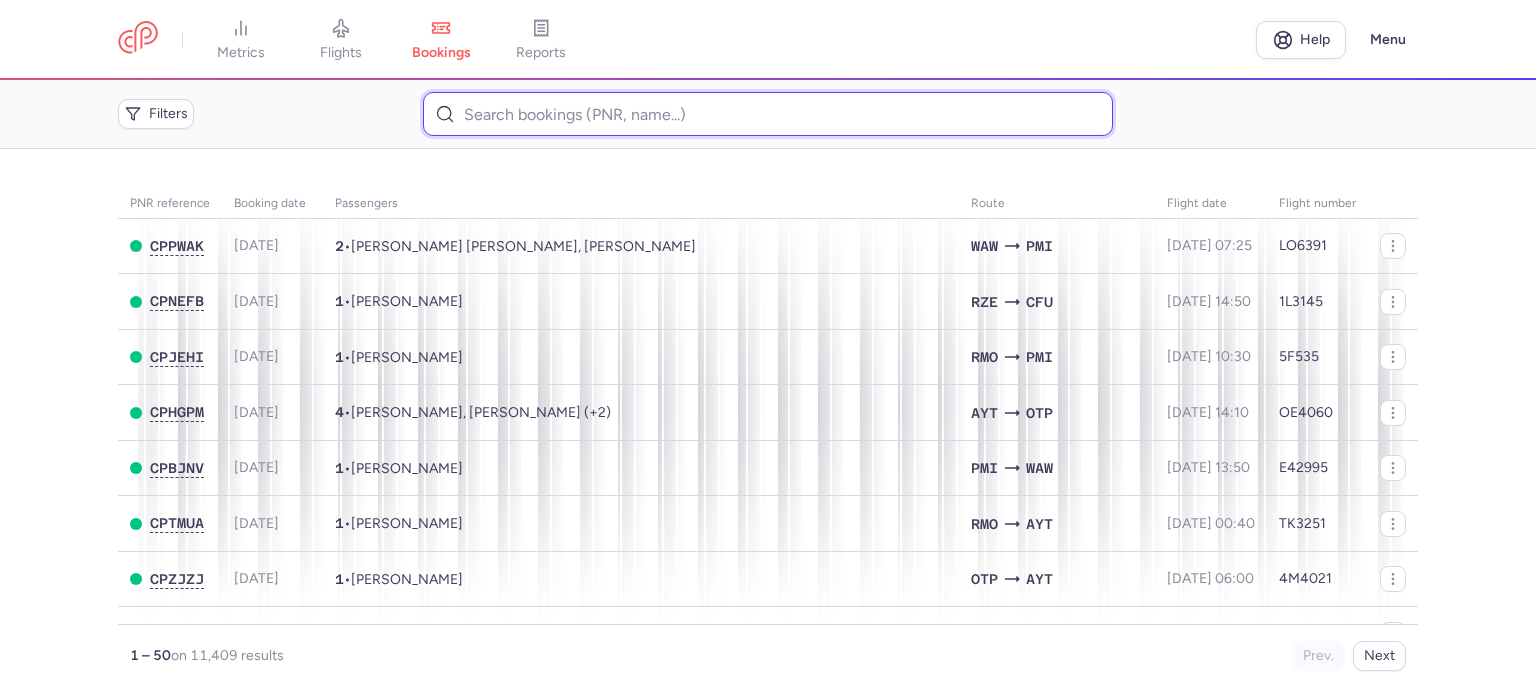 click at bounding box center (767, 114) 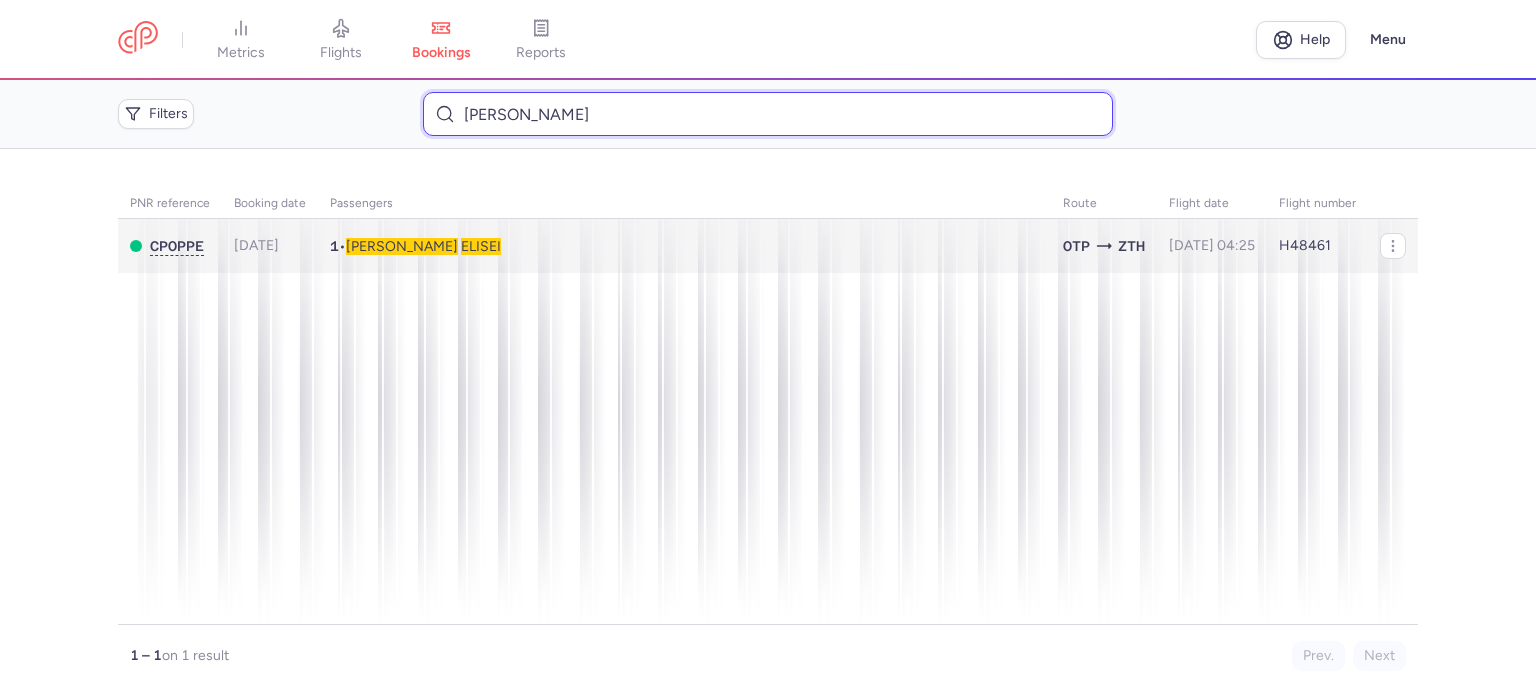 type on "[PERSON_NAME]" 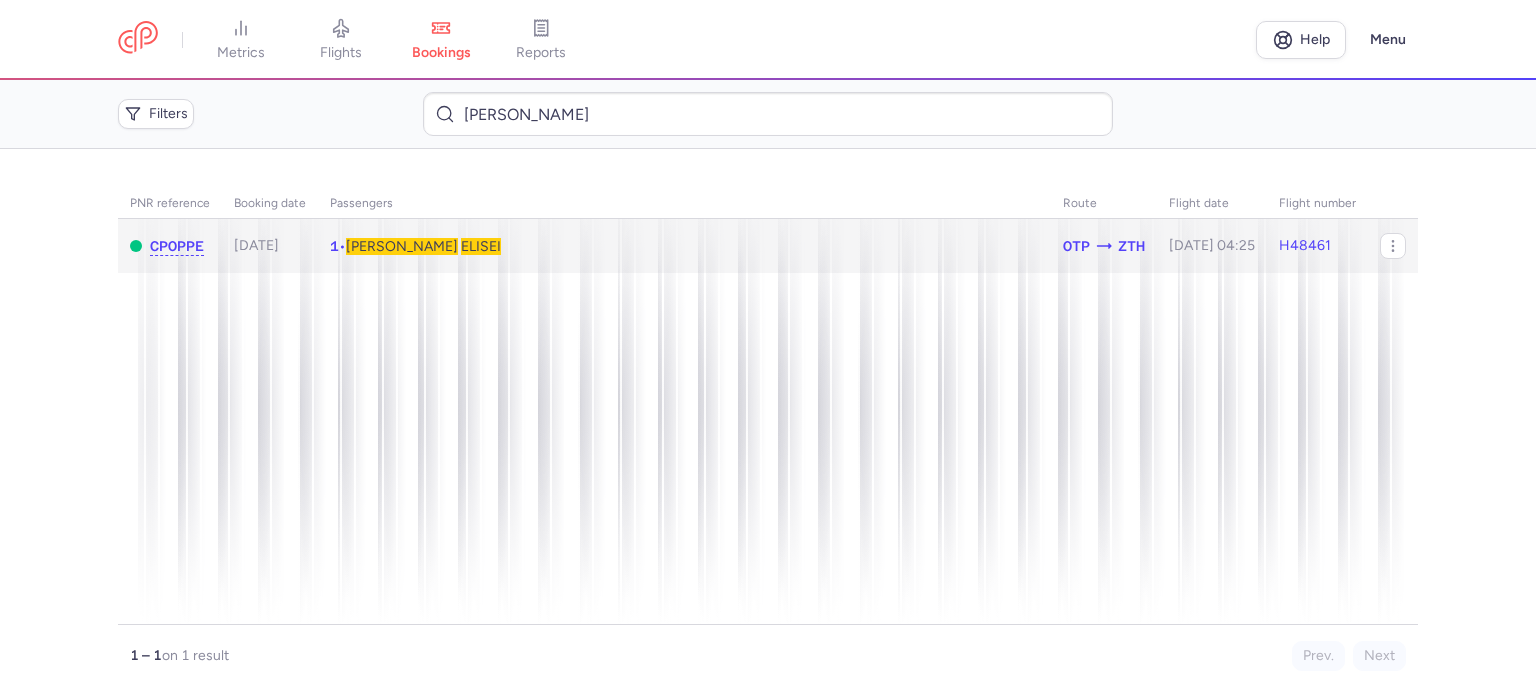 click on "ELISEI" at bounding box center [481, 246] 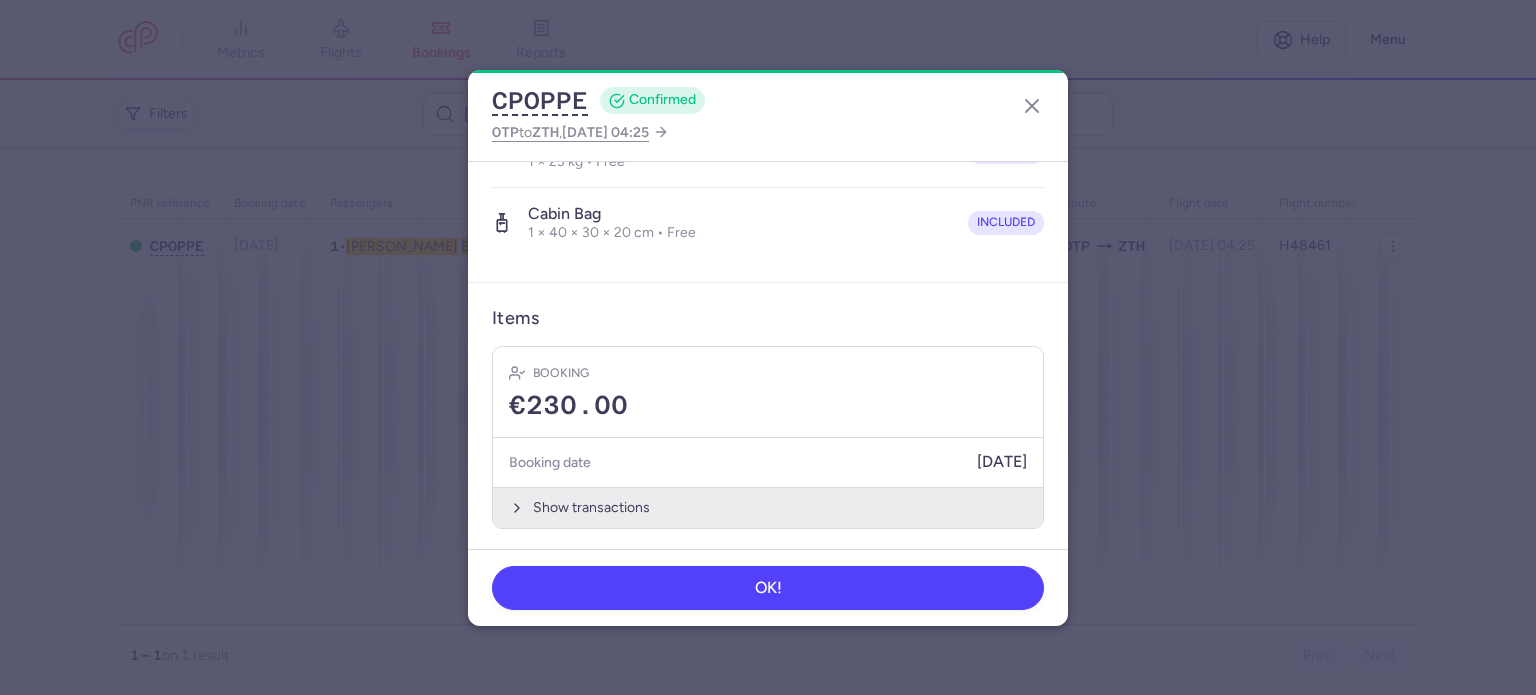 click on "Show transactions" at bounding box center (768, 507) 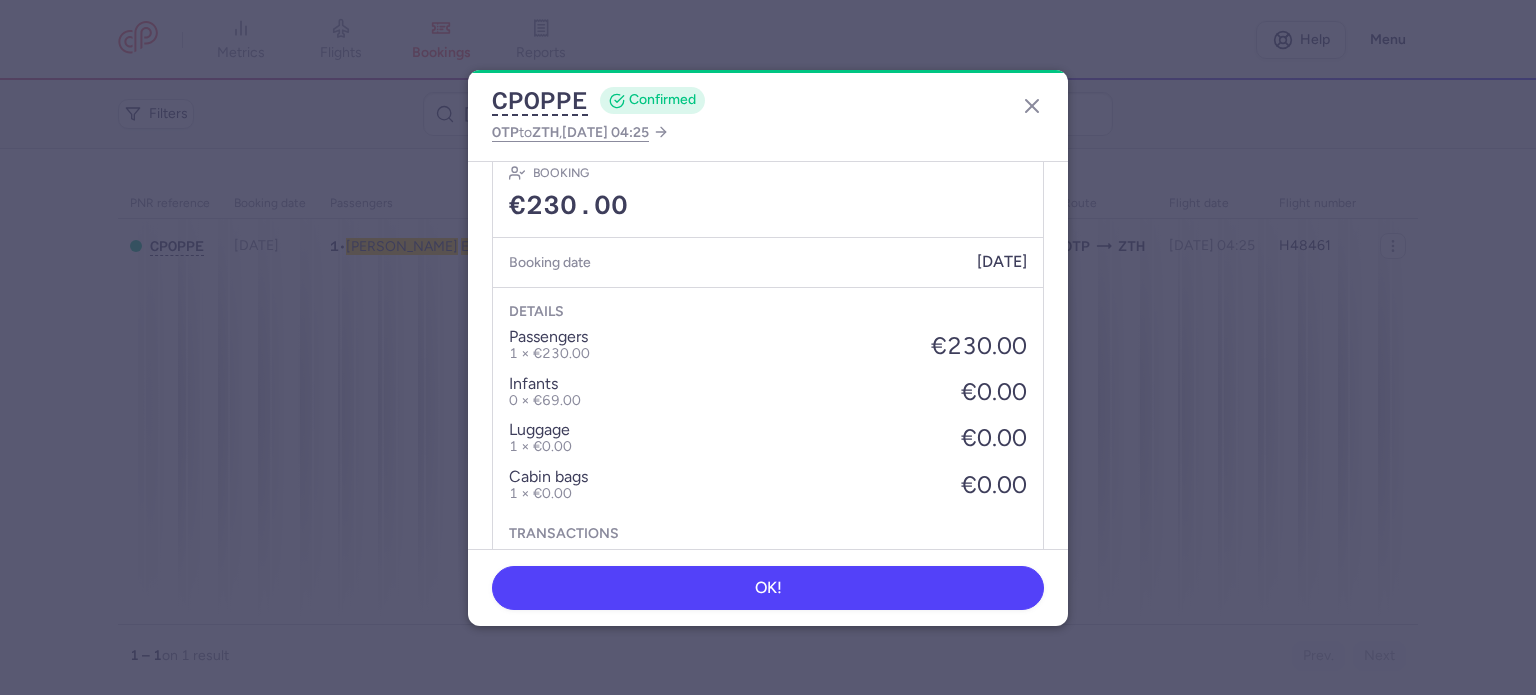 scroll, scrollTop: 739, scrollLeft: 0, axis: vertical 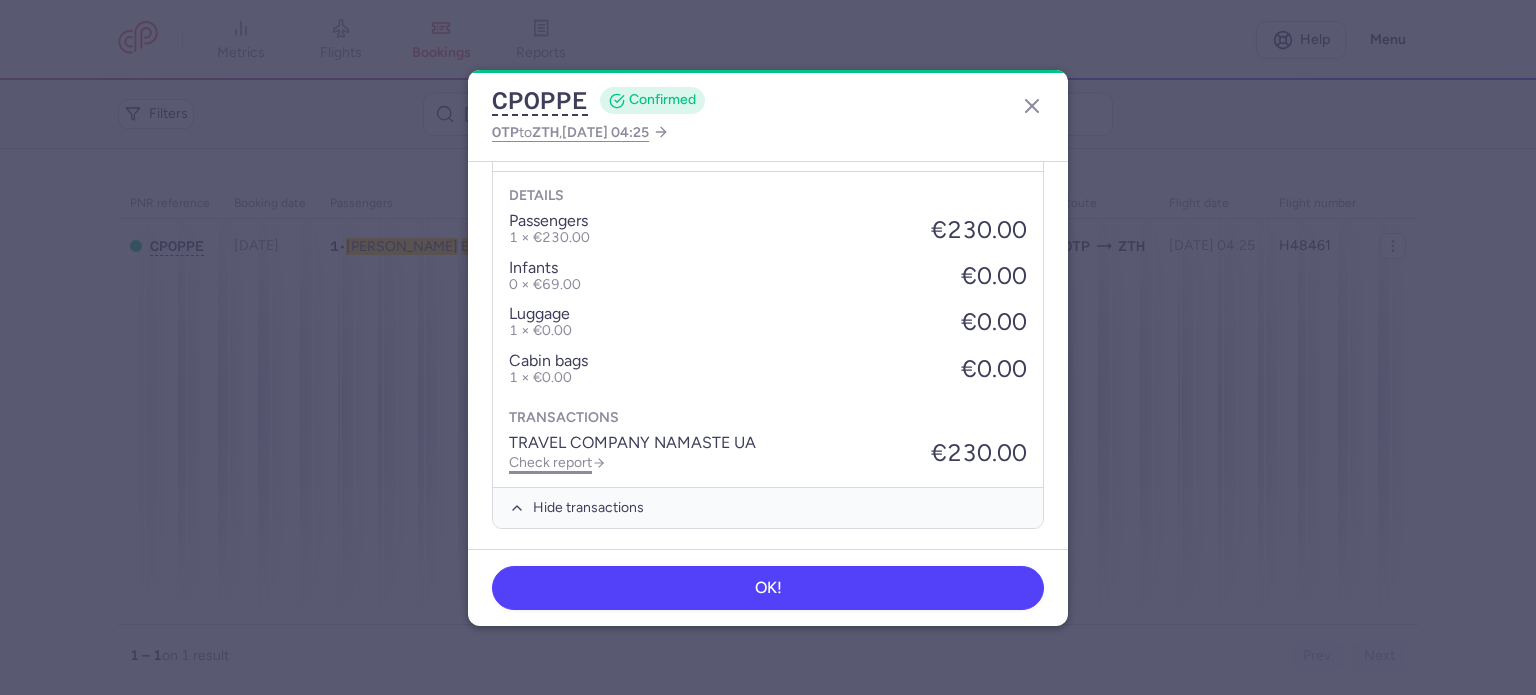 click on "Check report" 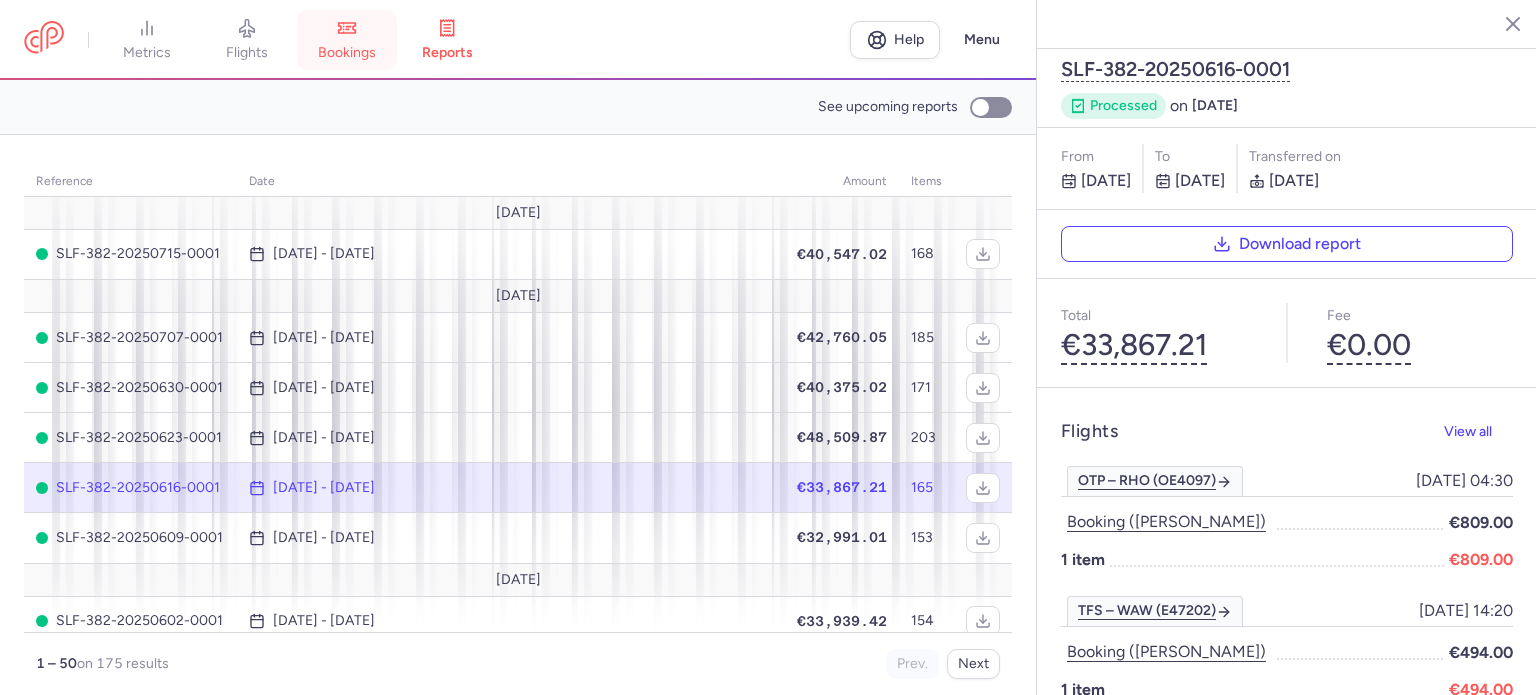 click on "bookings" at bounding box center (347, 40) 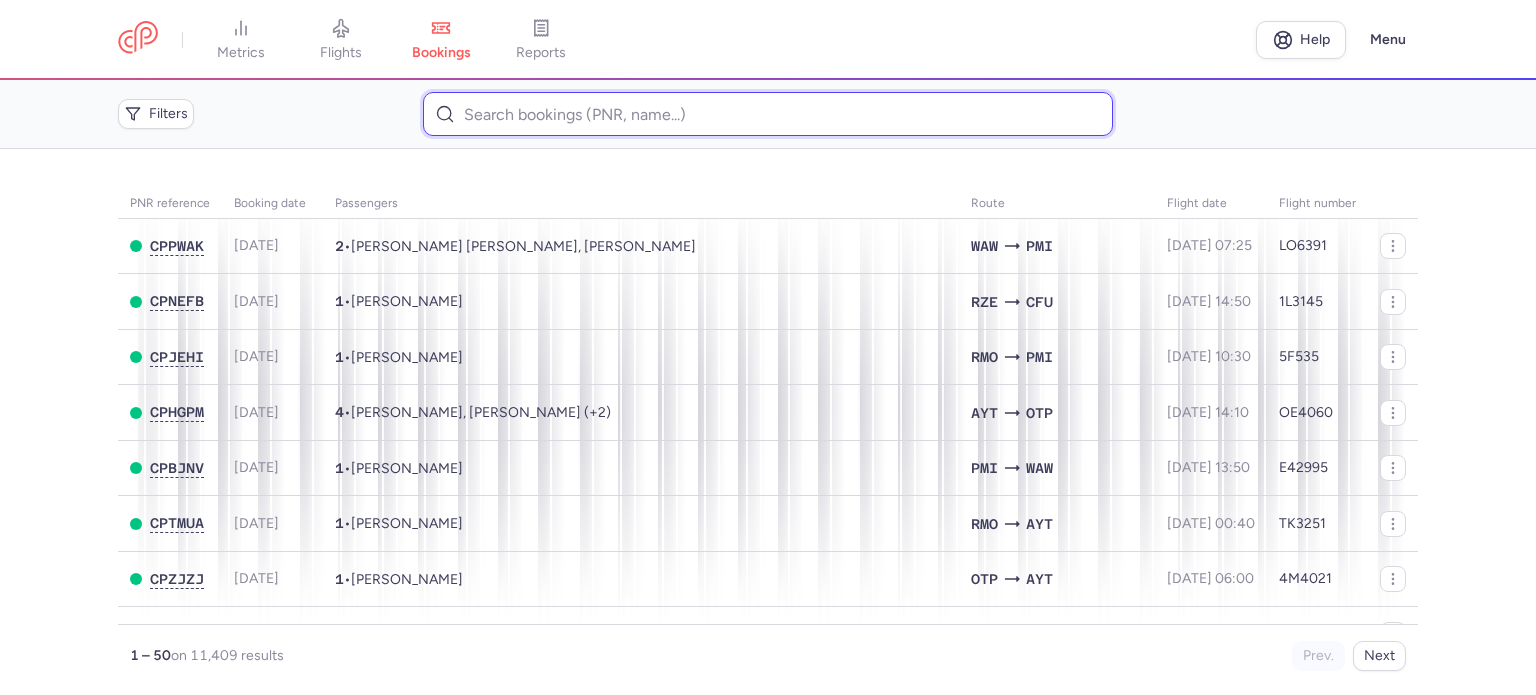 click at bounding box center [767, 114] 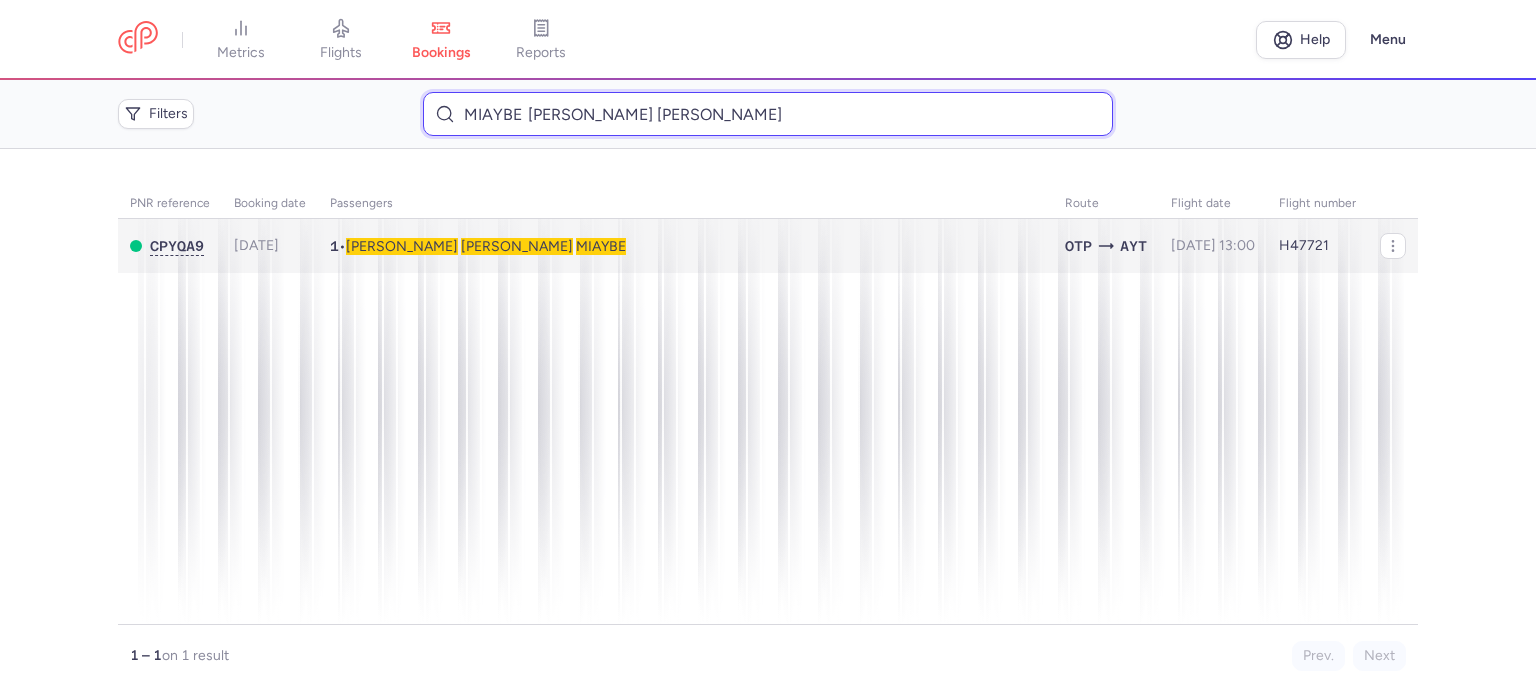type on "MIAYBE 	[PERSON_NAME] [PERSON_NAME]" 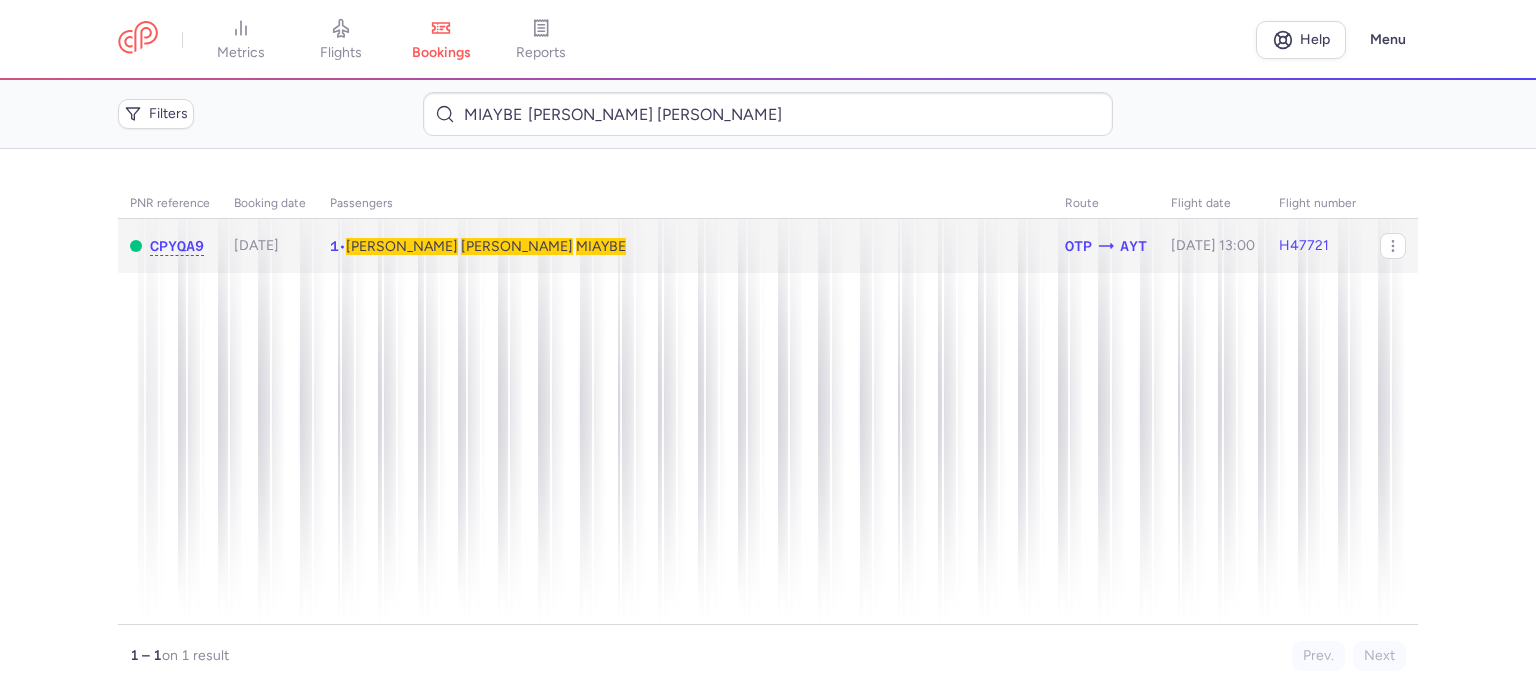 click on "[PERSON_NAME]" at bounding box center (517, 246) 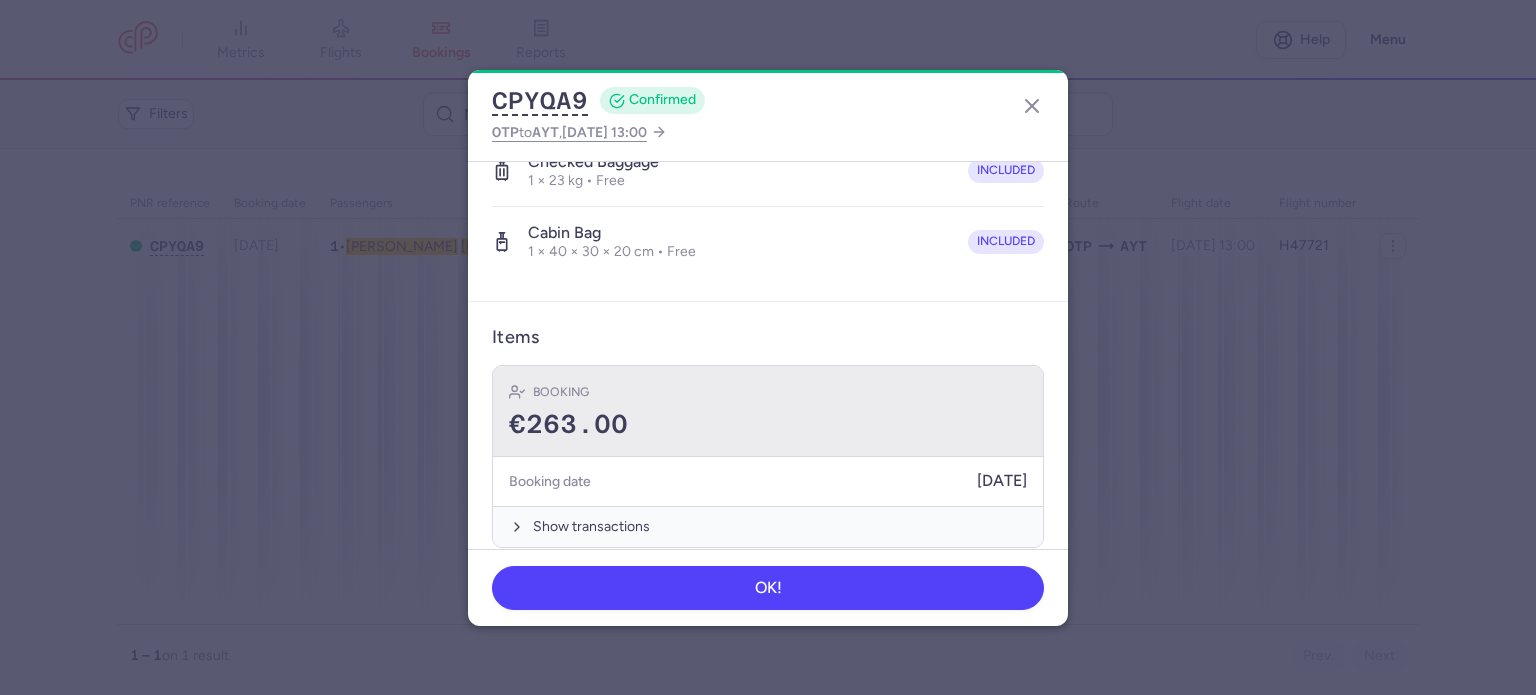 scroll, scrollTop: 423, scrollLeft: 0, axis: vertical 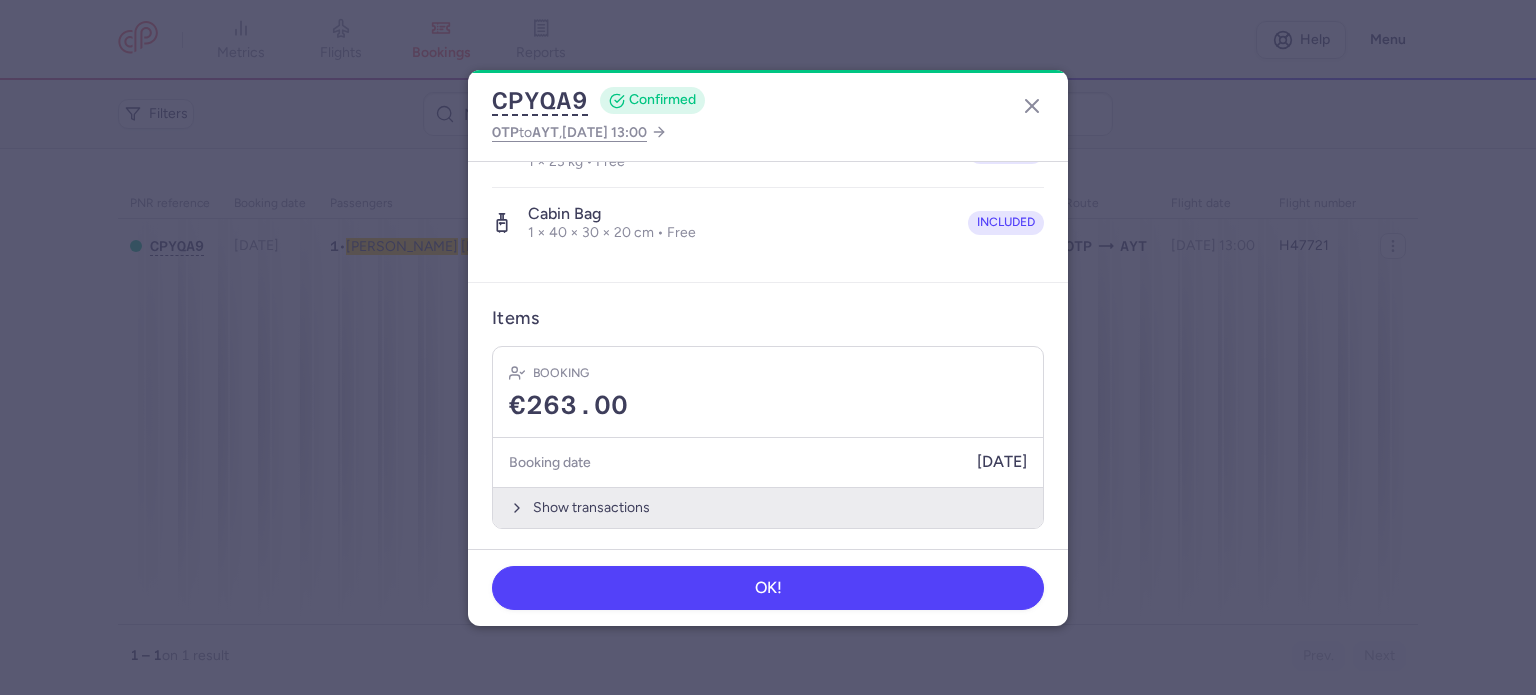 click on "Show transactions" at bounding box center [768, 507] 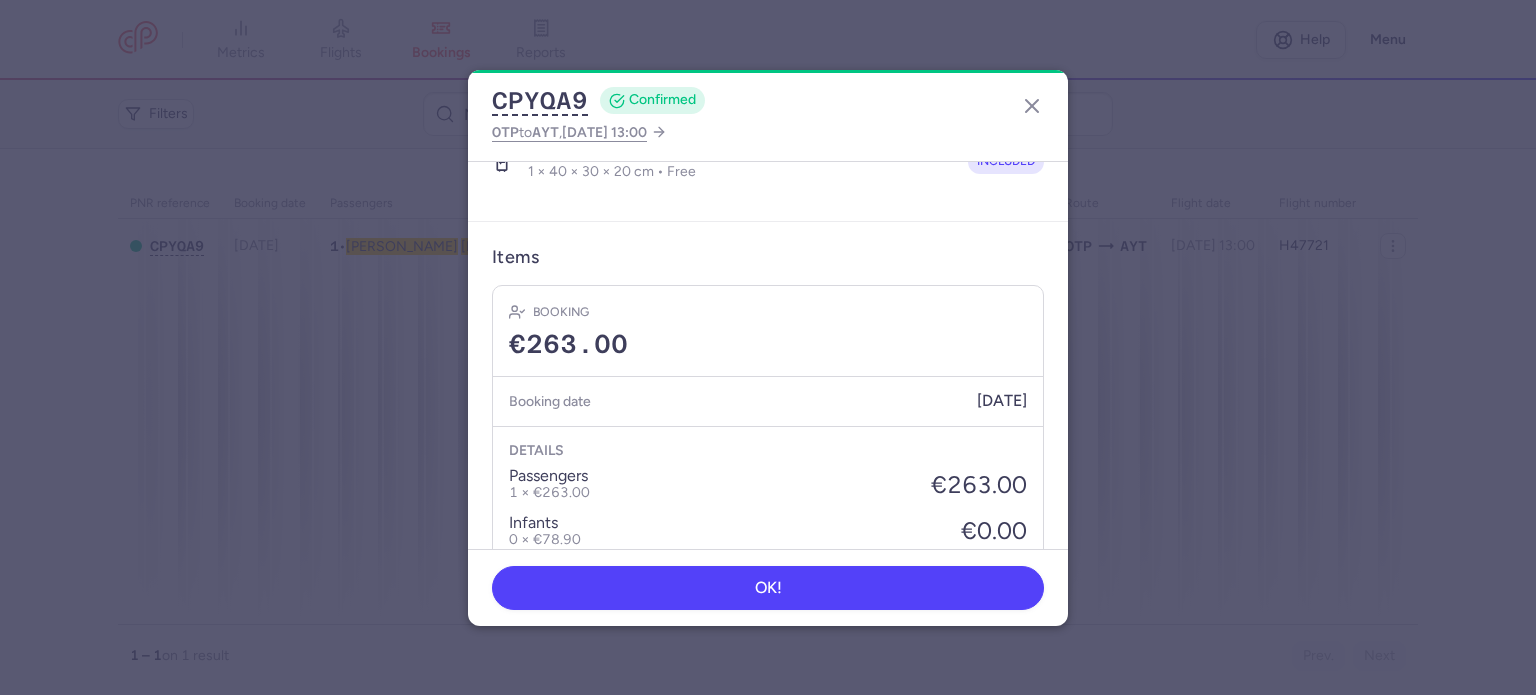 scroll, scrollTop: 723, scrollLeft: 0, axis: vertical 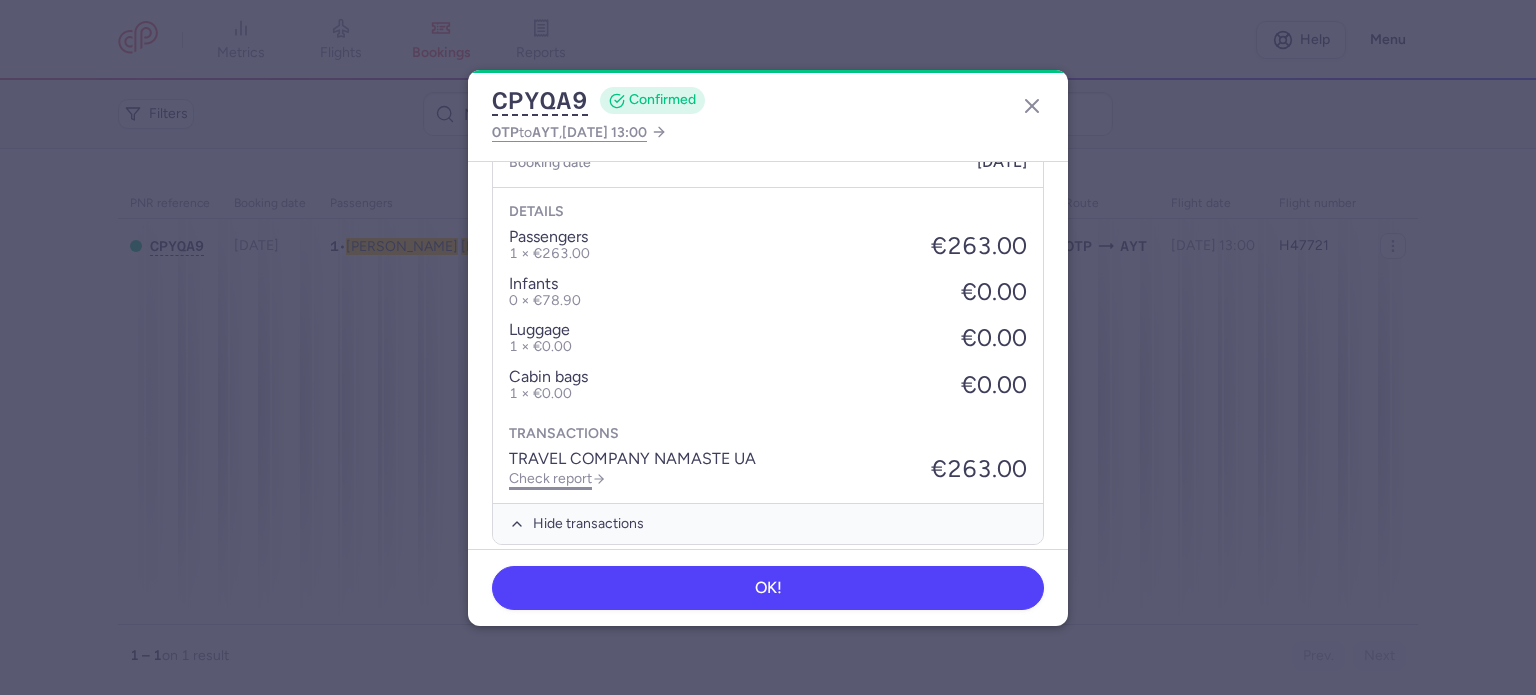 click on "Check report" 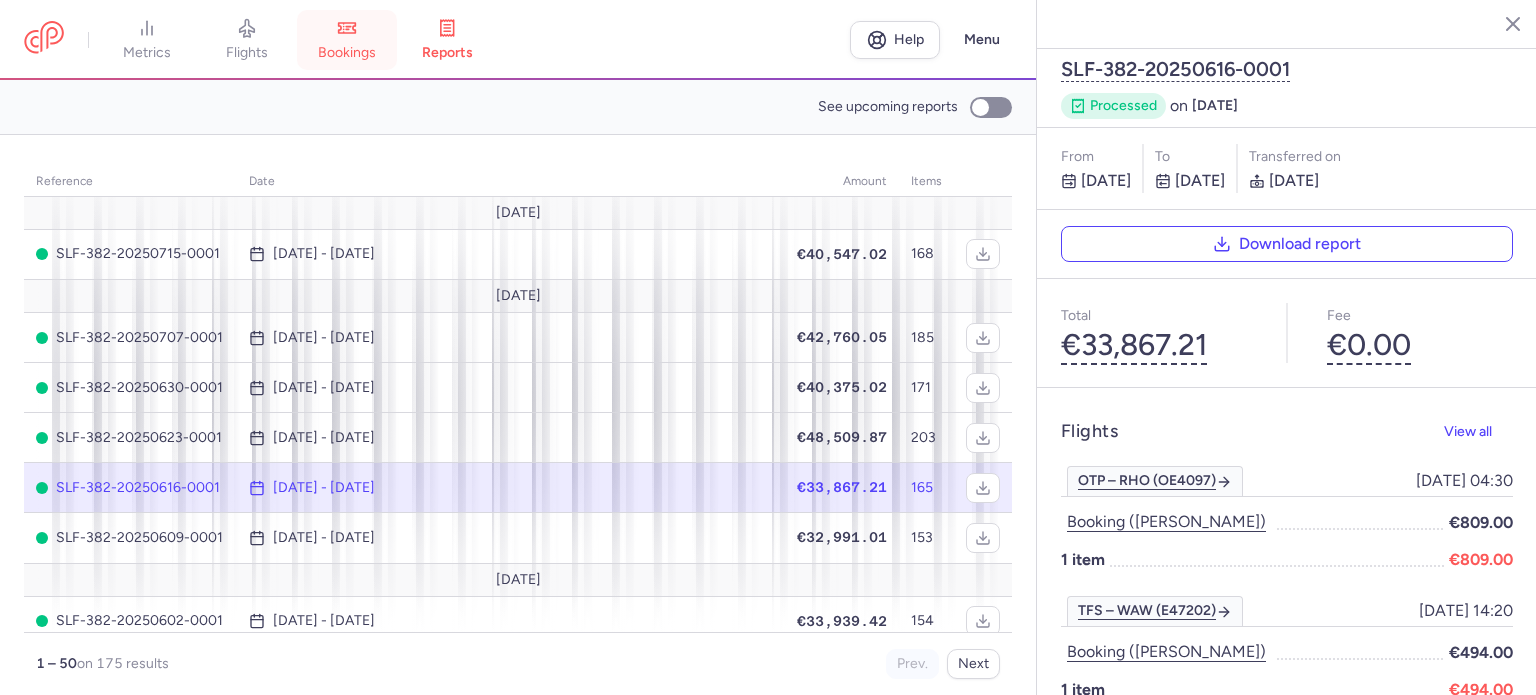 click 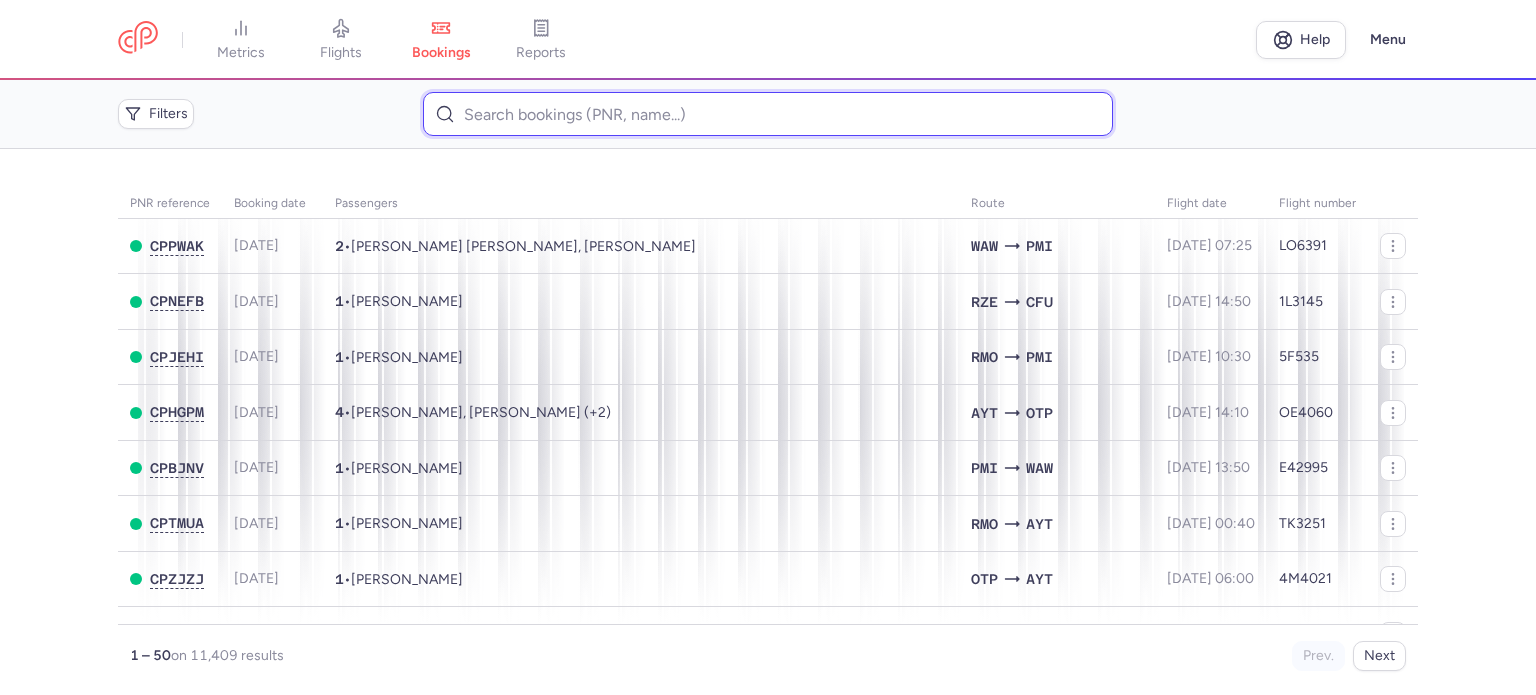 paste on "[PERSON_NAME]" 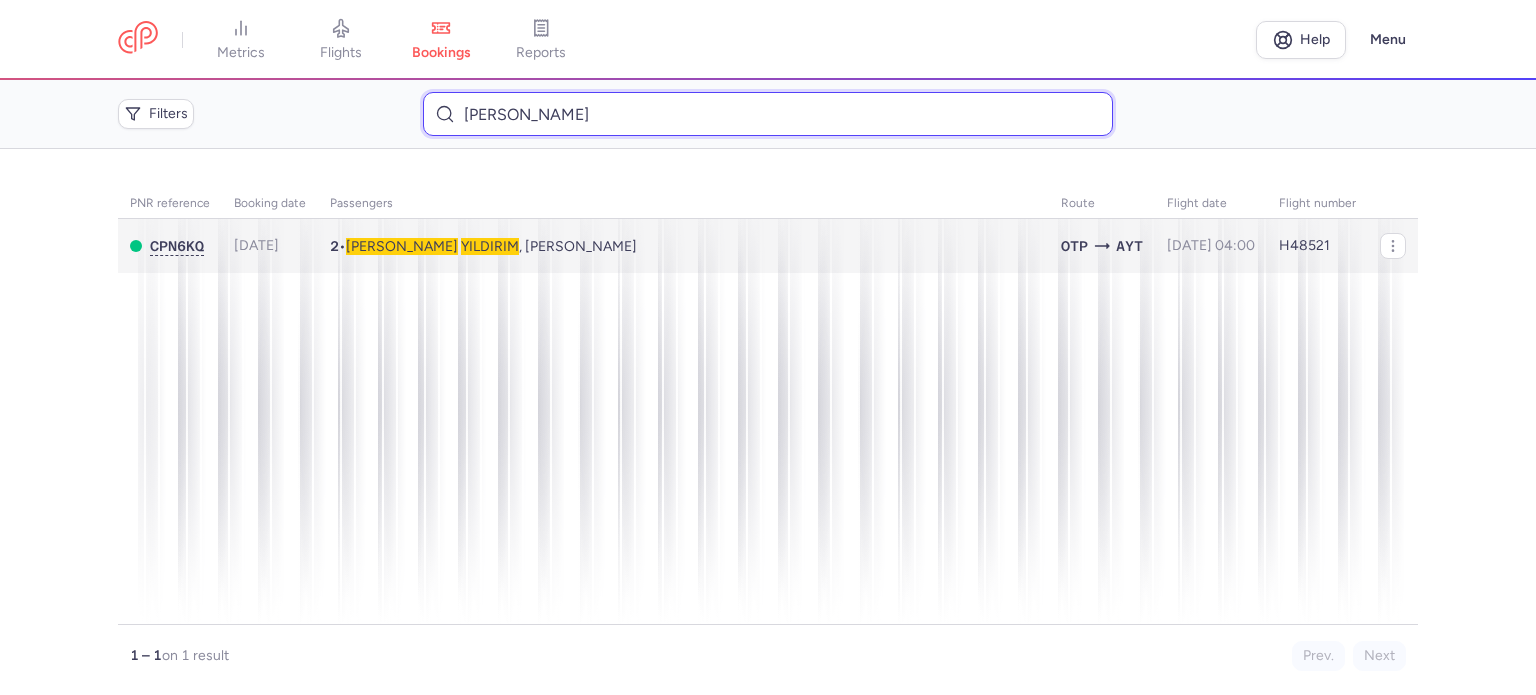 type on "[PERSON_NAME]" 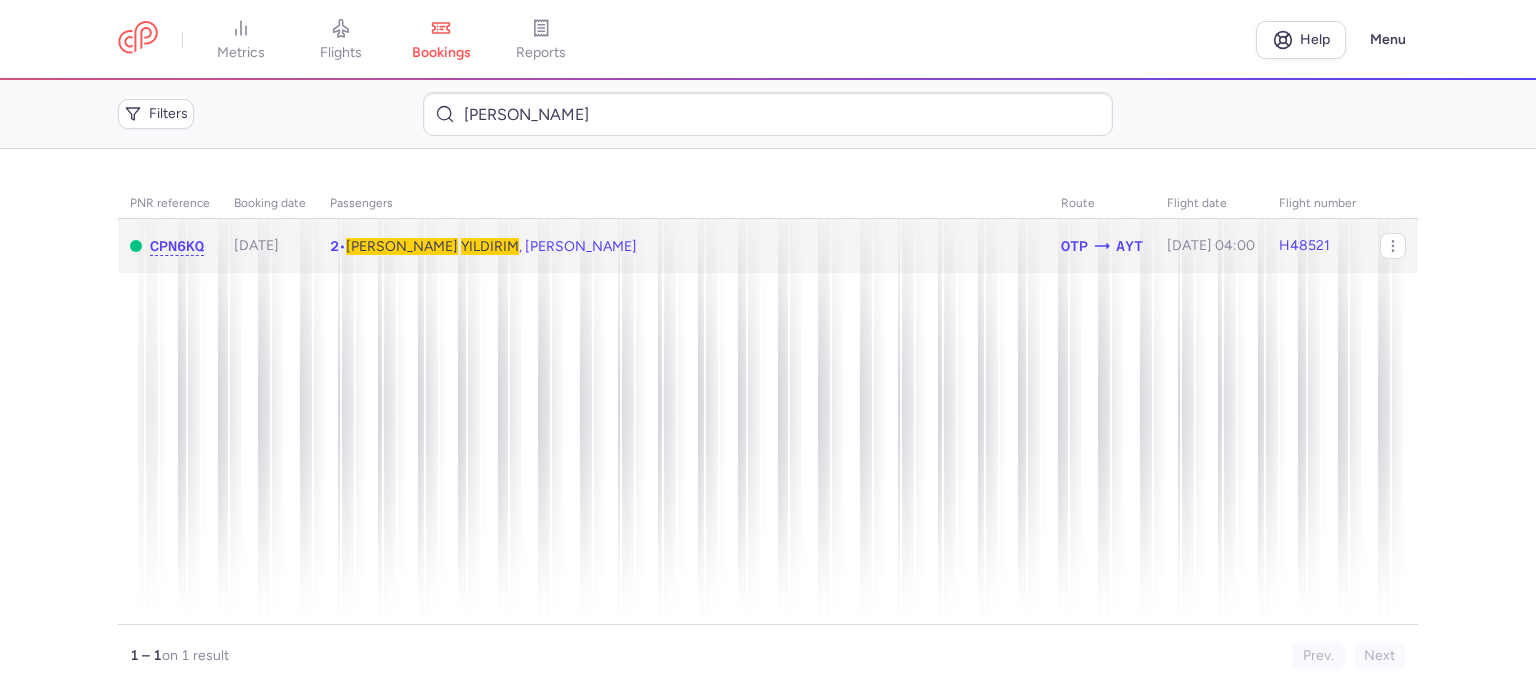 click on "YILDIRIM" at bounding box center [490, 246] 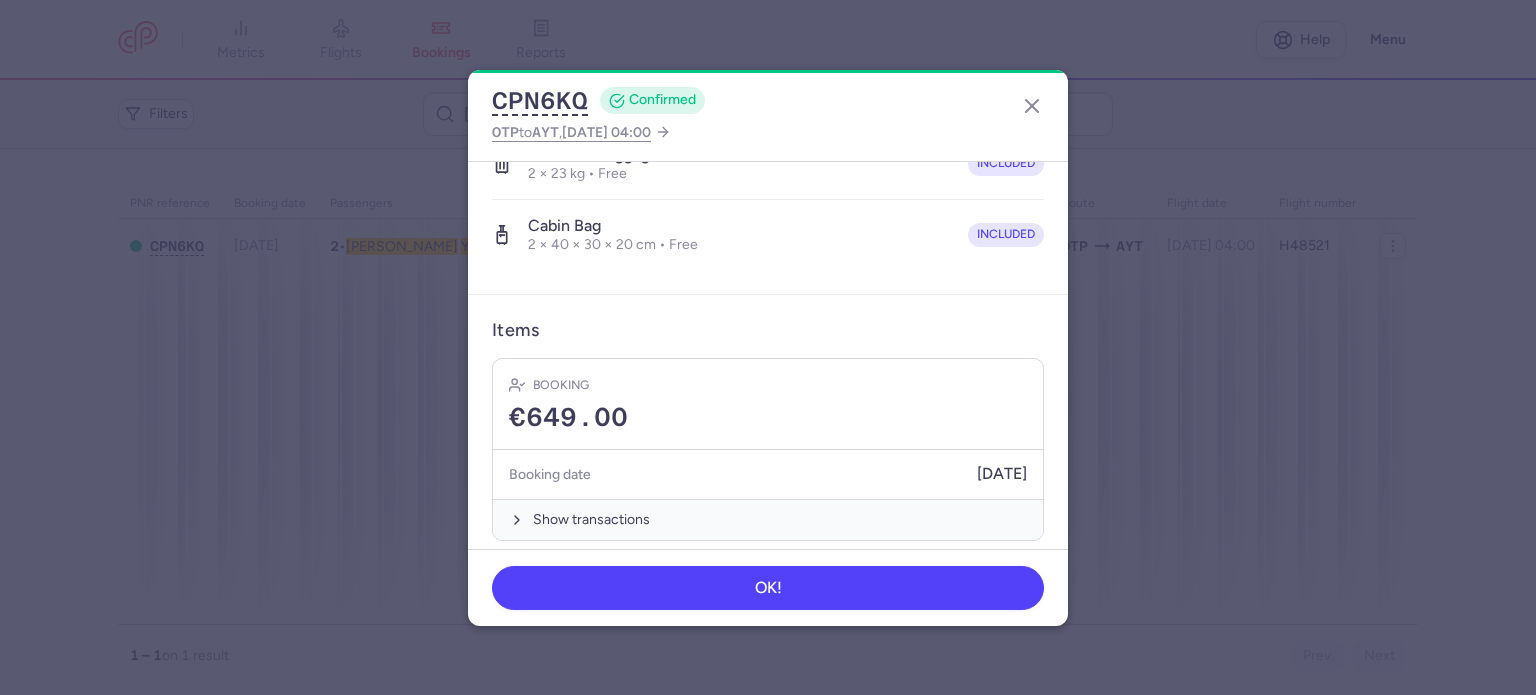 scroll, scrollTop: 492, scrollLeft: 0, axis: vertical 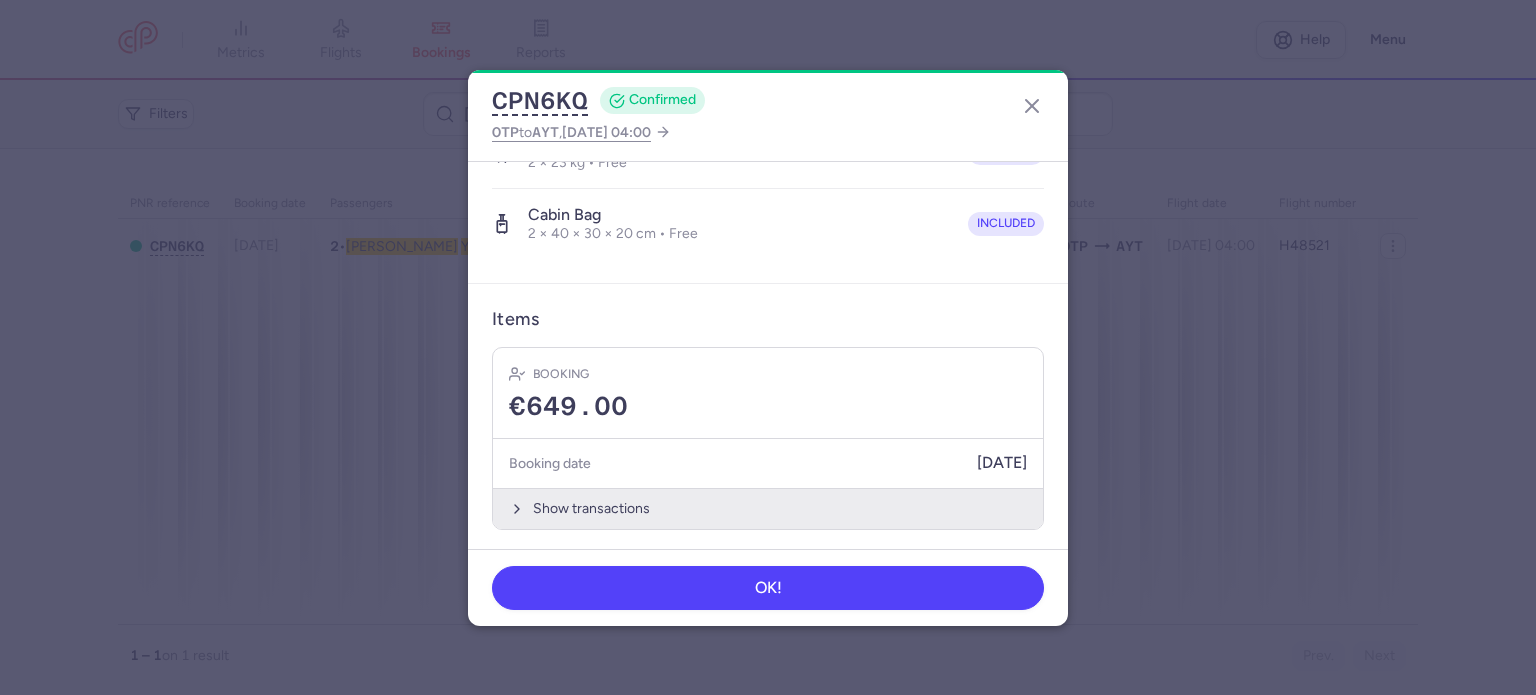 click on "Show transactions" at bounding box center [768, 508] 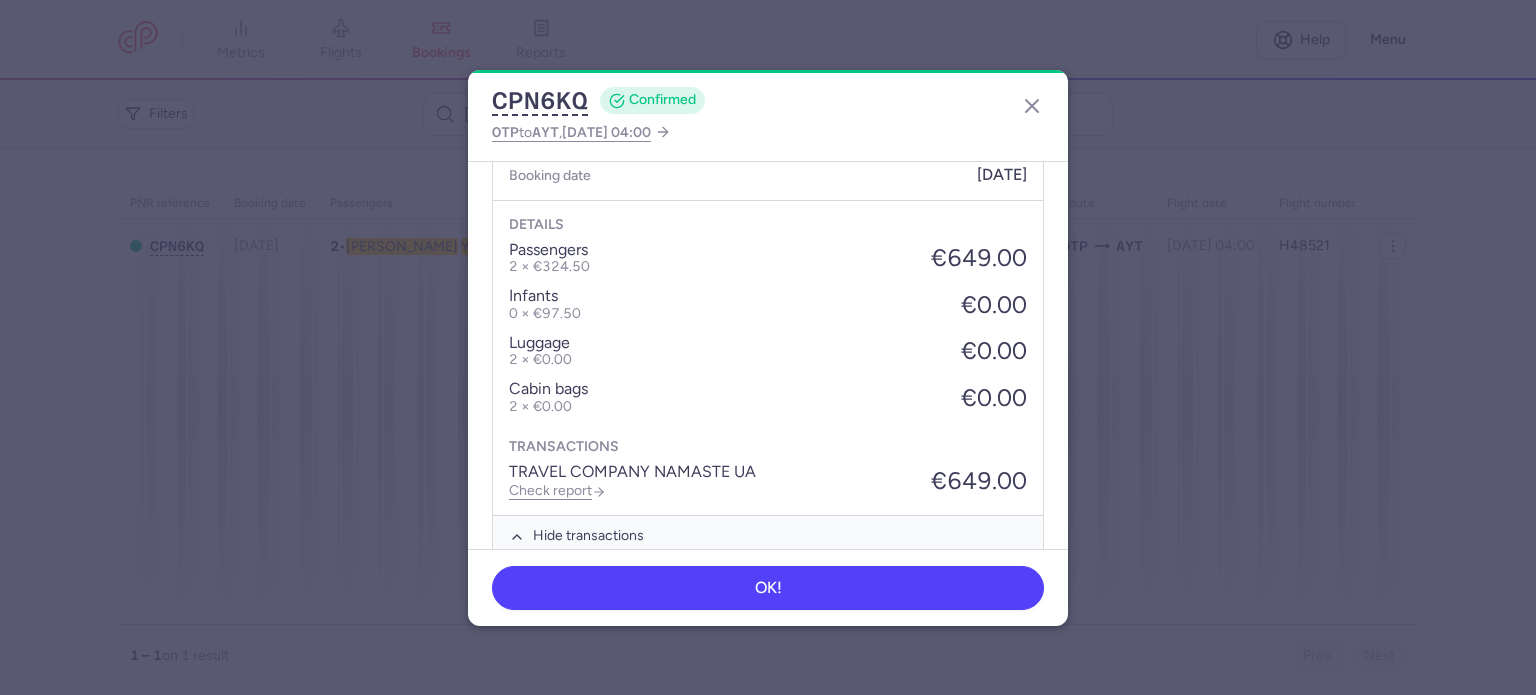 scroll, scrollTop: 808, scrollLeft: 0, axis: vertical 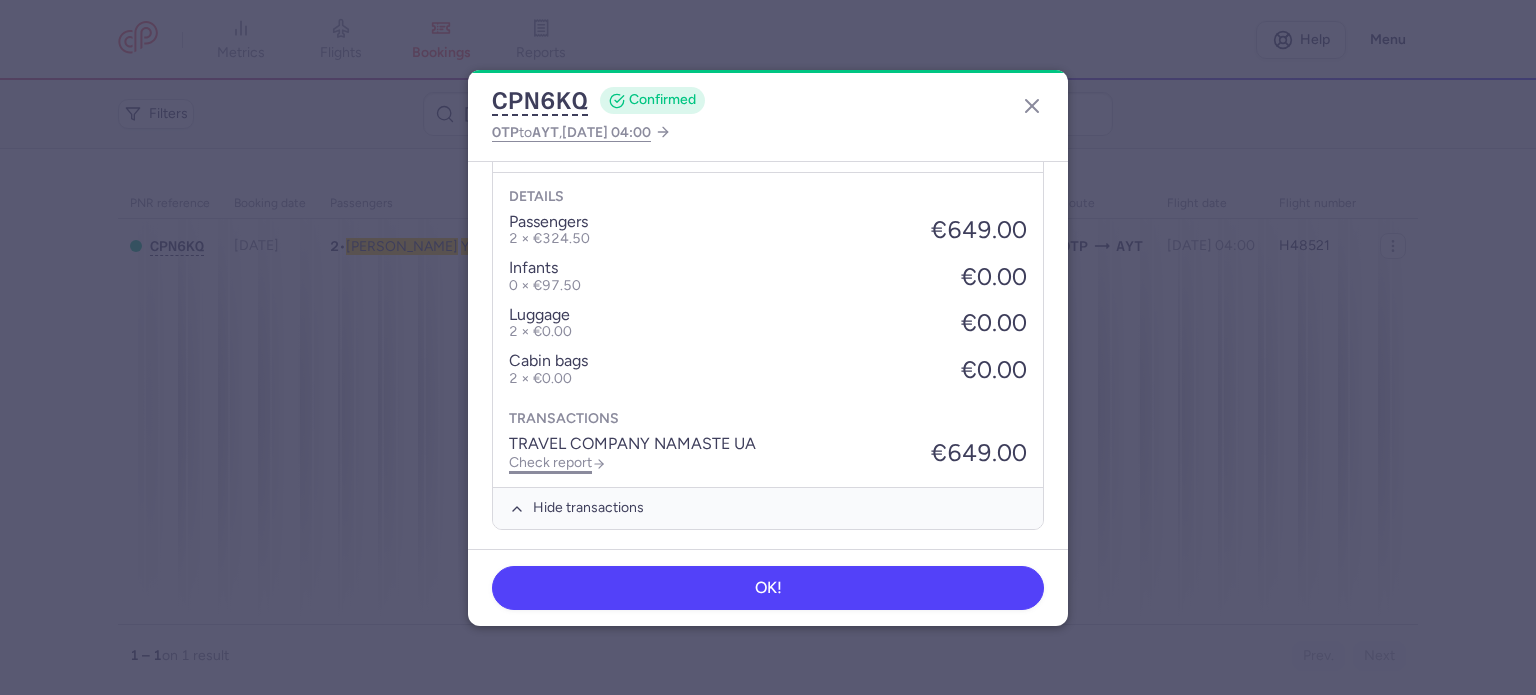 click on "Check report" 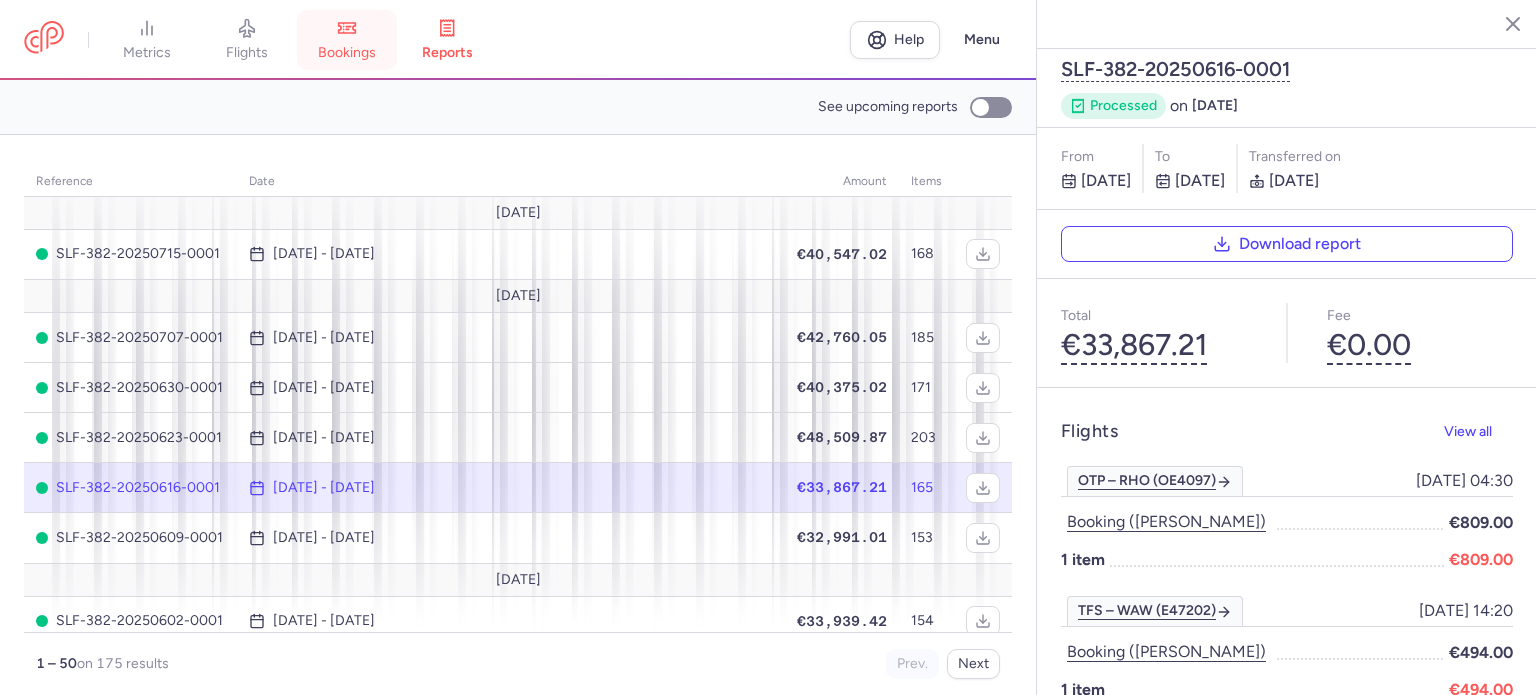 click 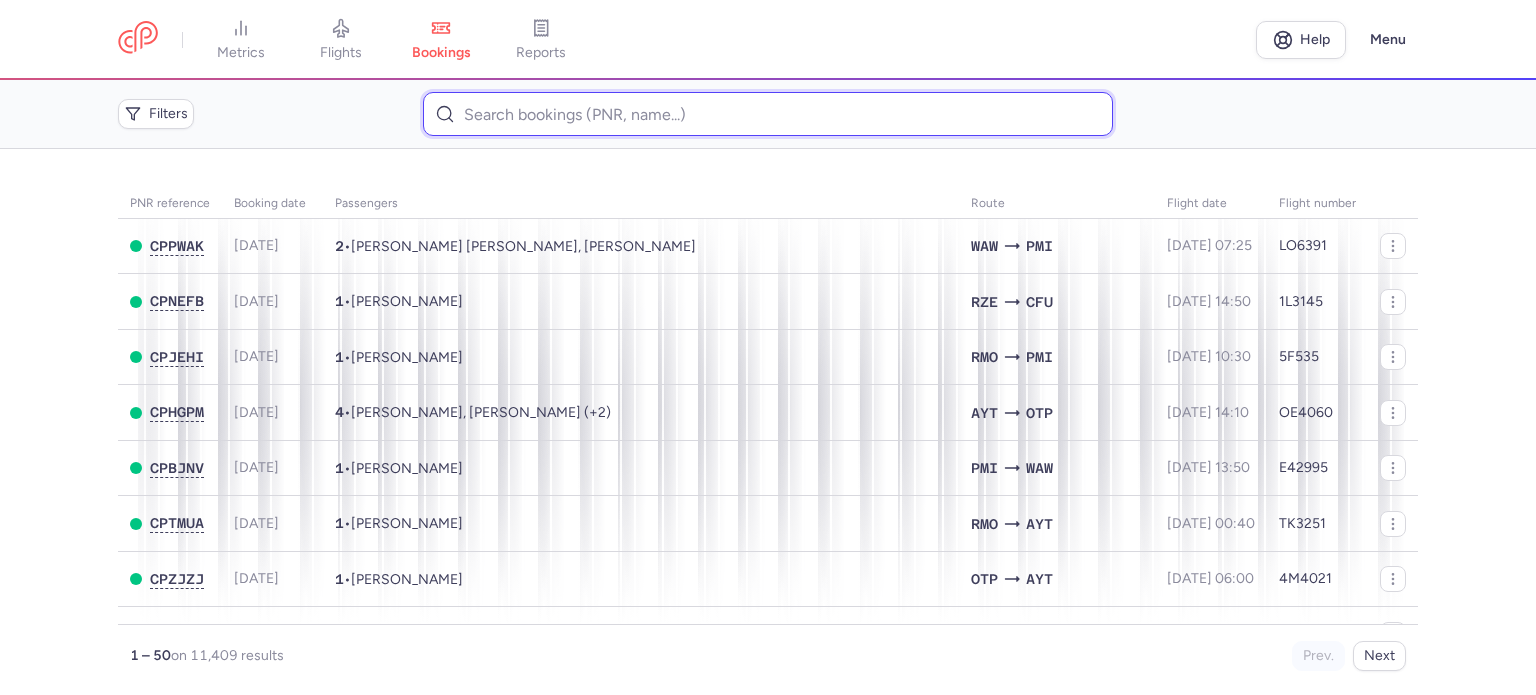 click at bounding box center [767, 114] 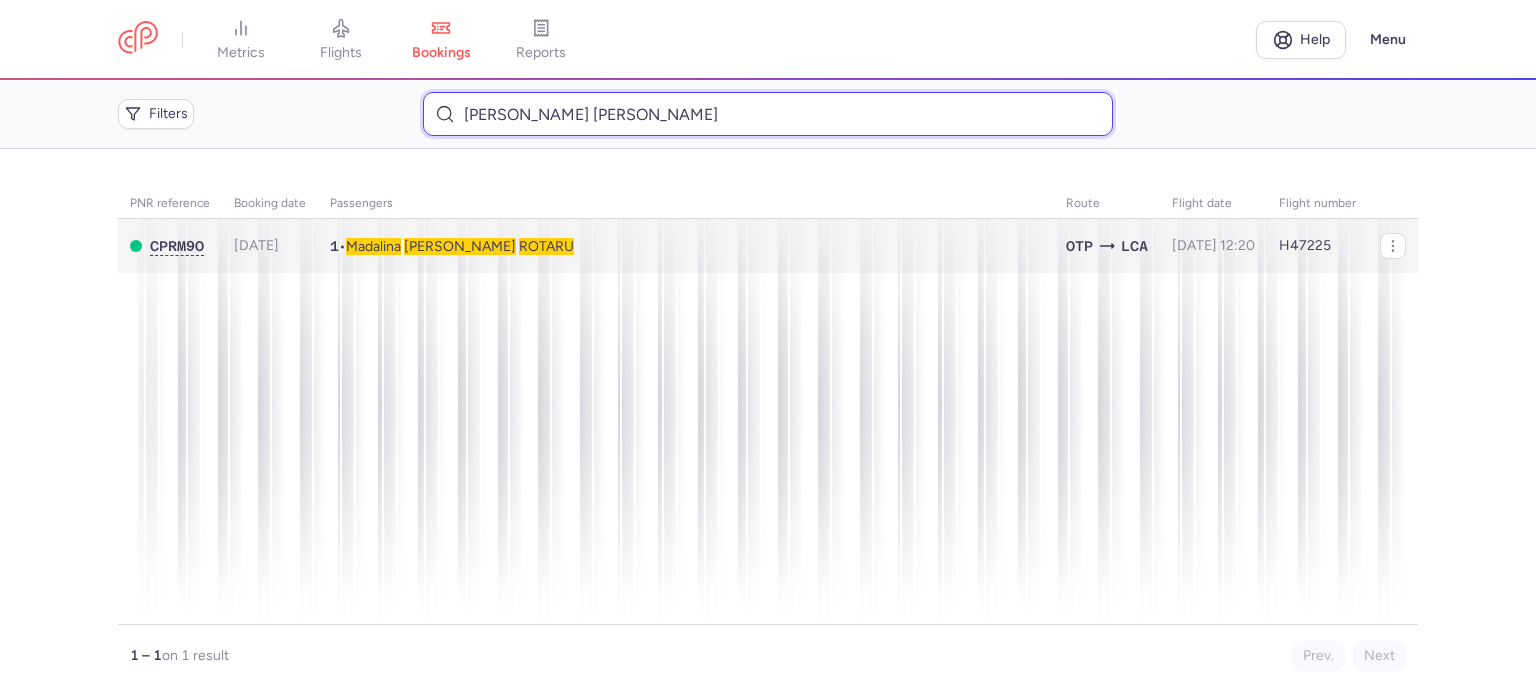 type on "[PERSON_NAME] [PERSON_NAME]" 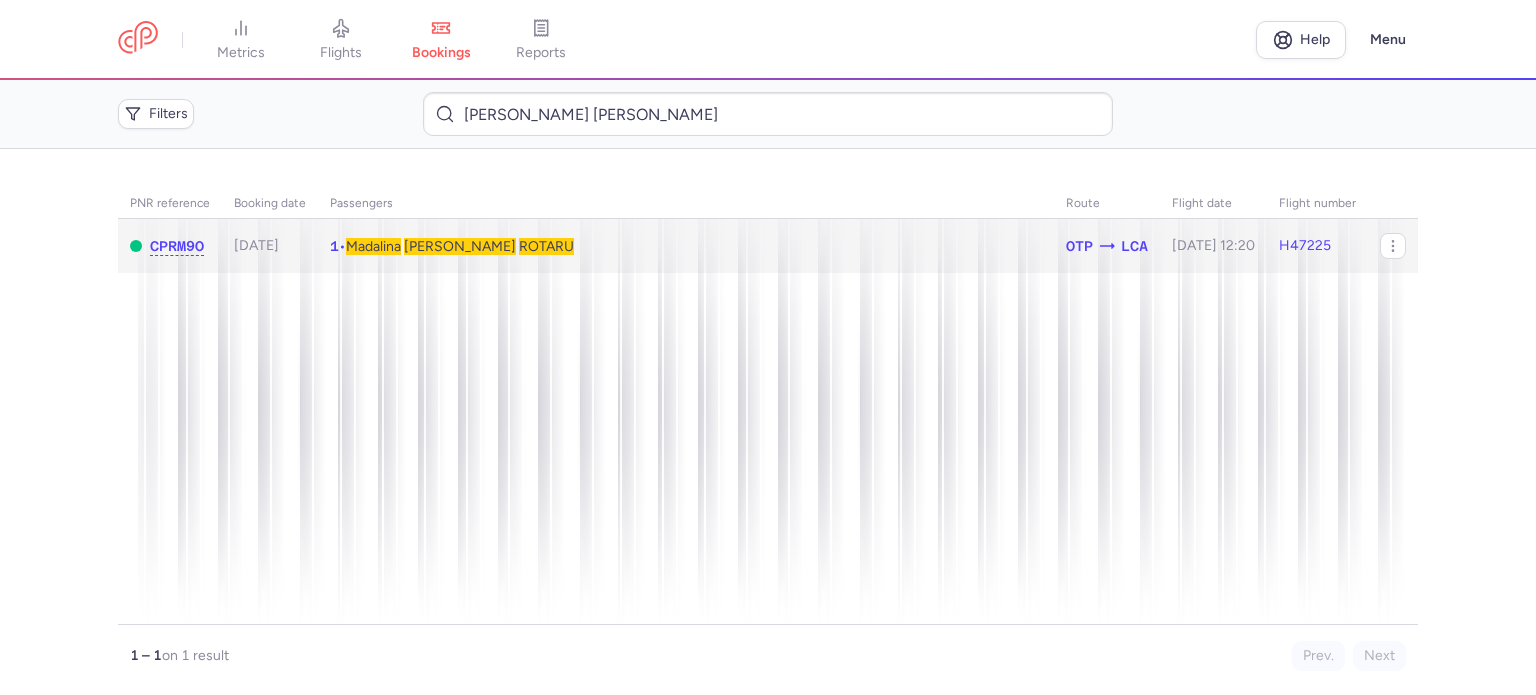 click on "1  •  [PERSON_NAME]" 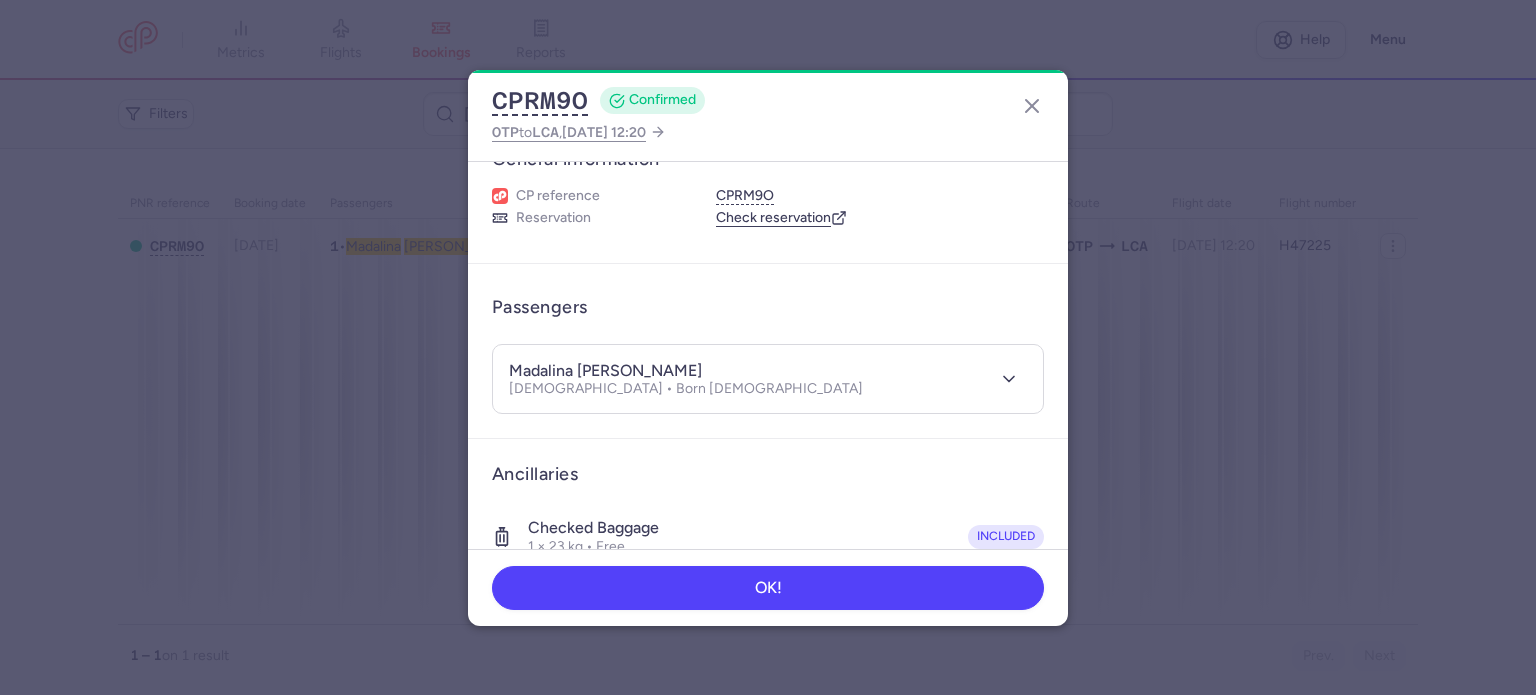 scroll, scrollTop: 423, scrollLeft: 0, axis: vertical 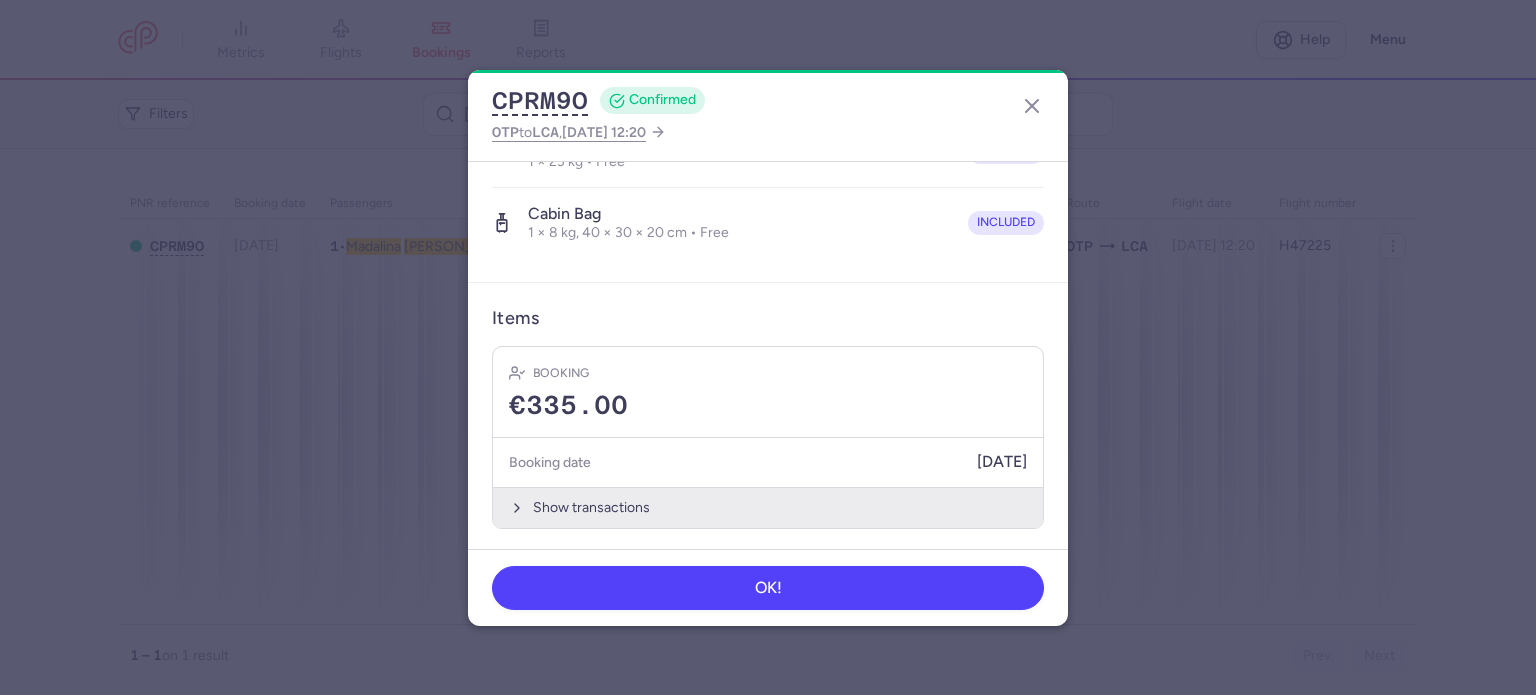 click on "Show transactions" at bounding box center [768, 507] 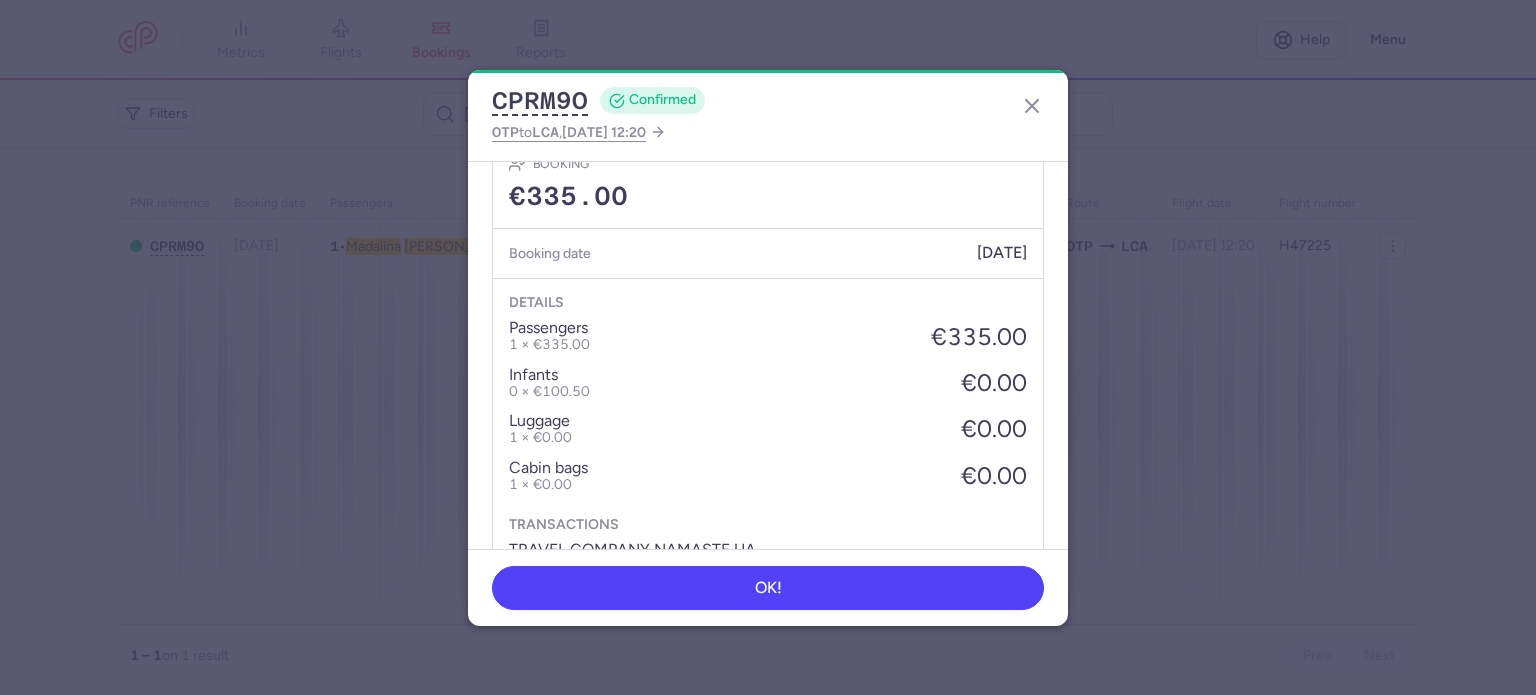 scroll, scrollTop: 739, scrollLeft: 0, axis: vertical 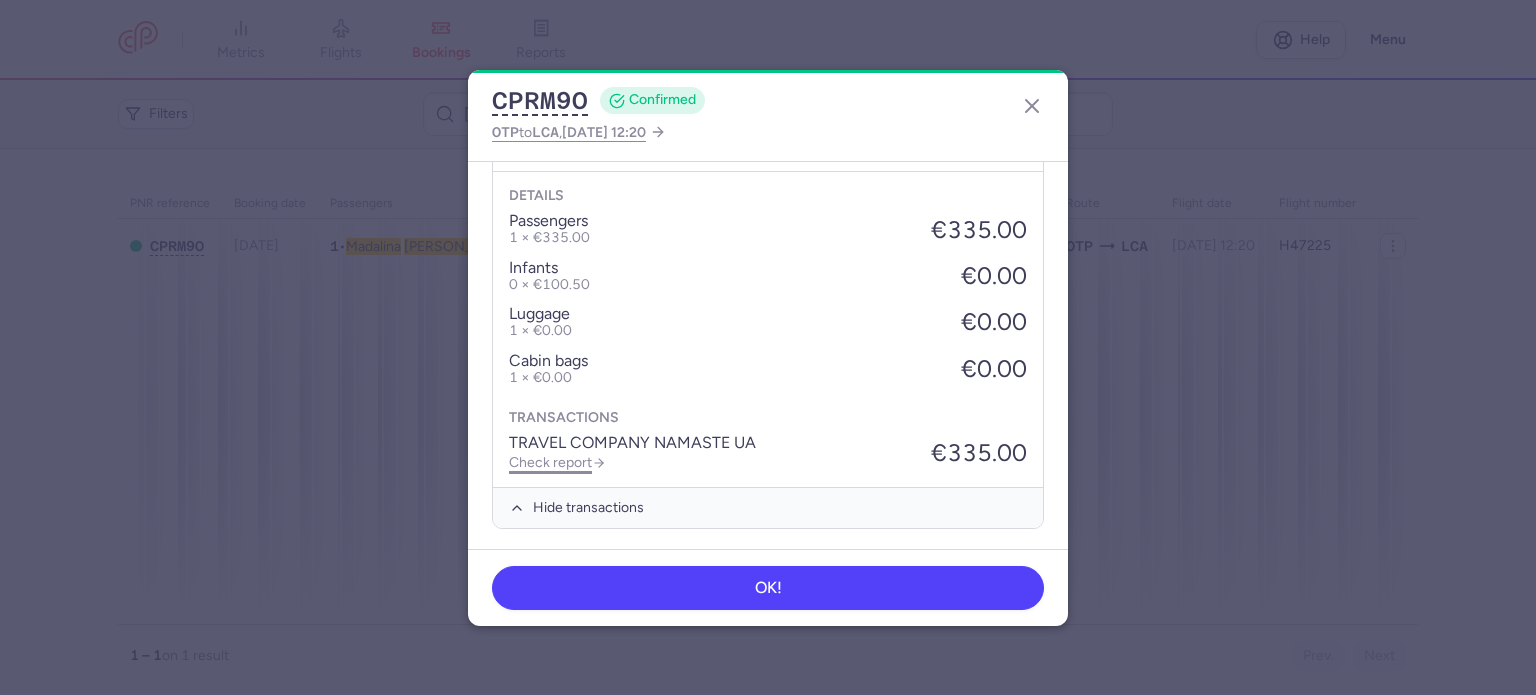 click on "Check report" 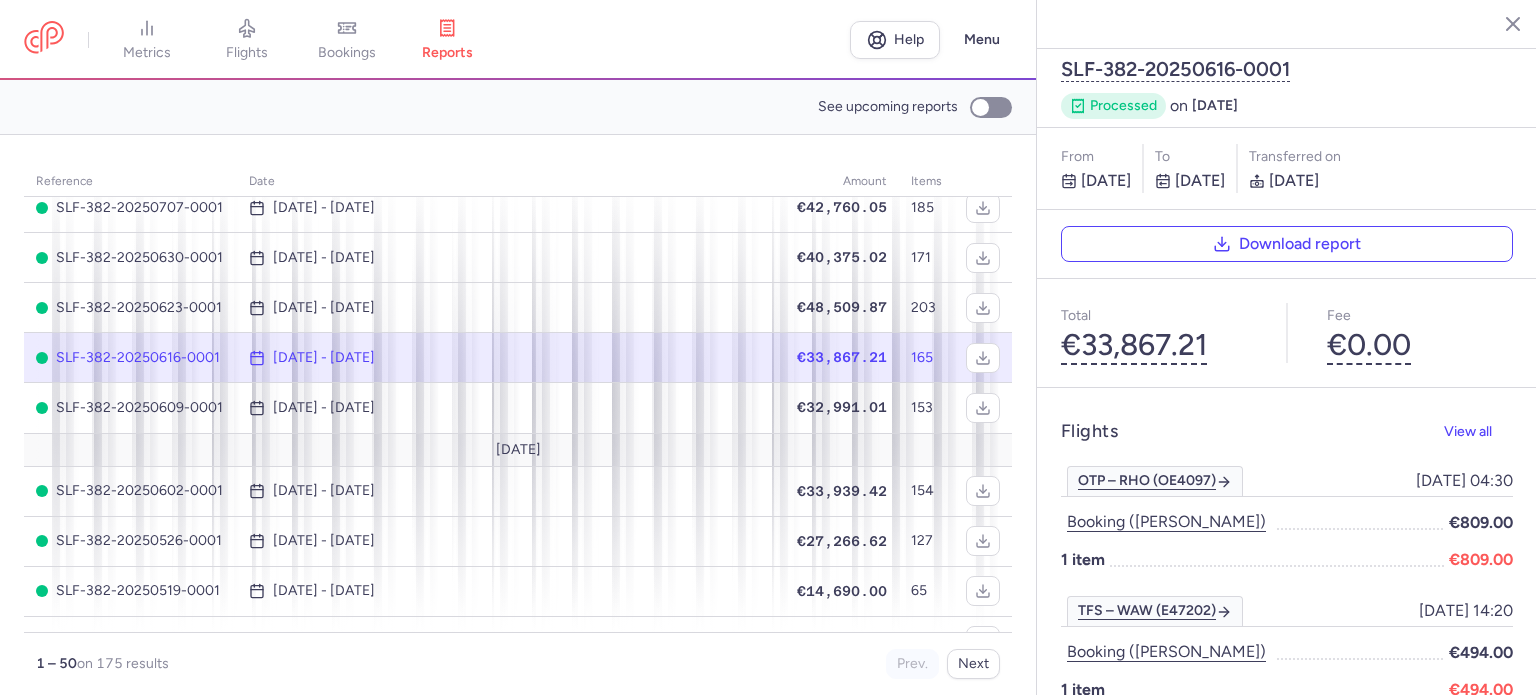 scroll, scrollTop: 200, scrollLeft: 0, axis: vertical 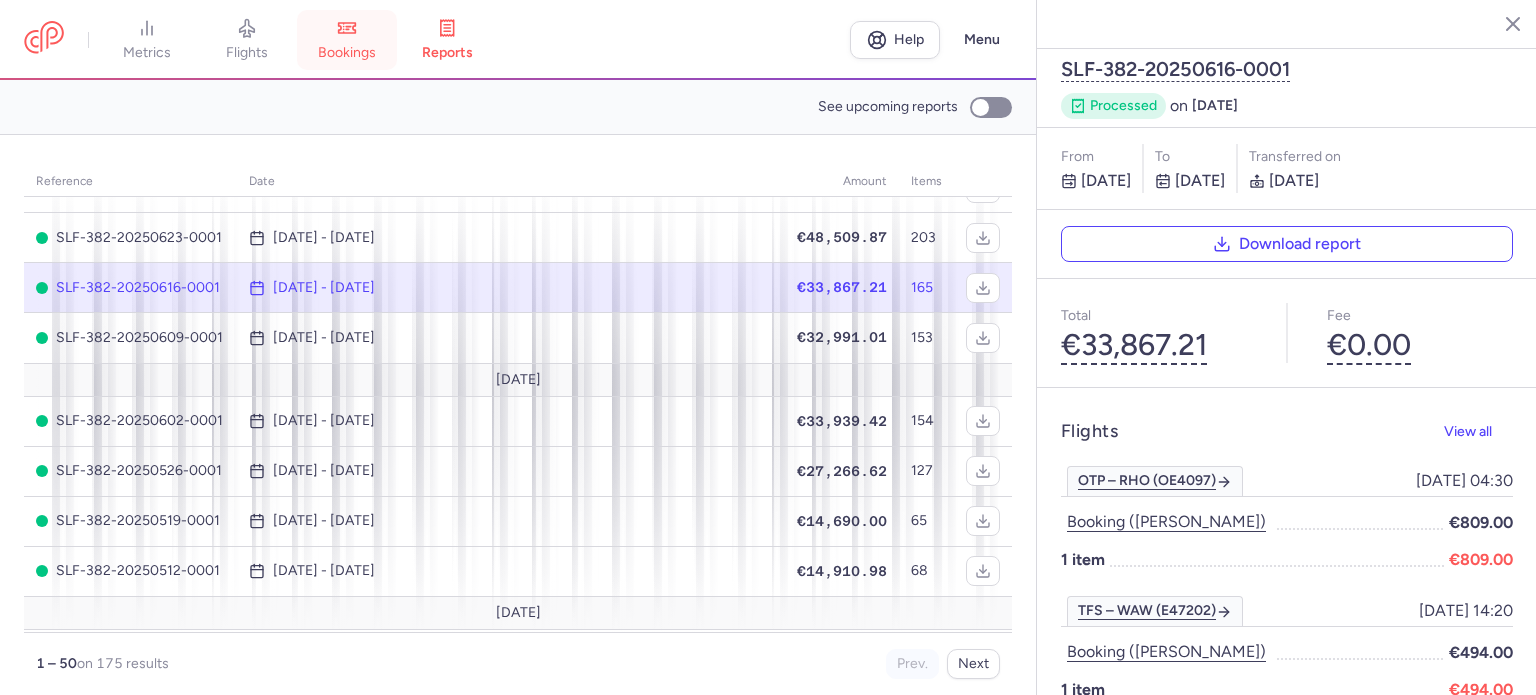 click 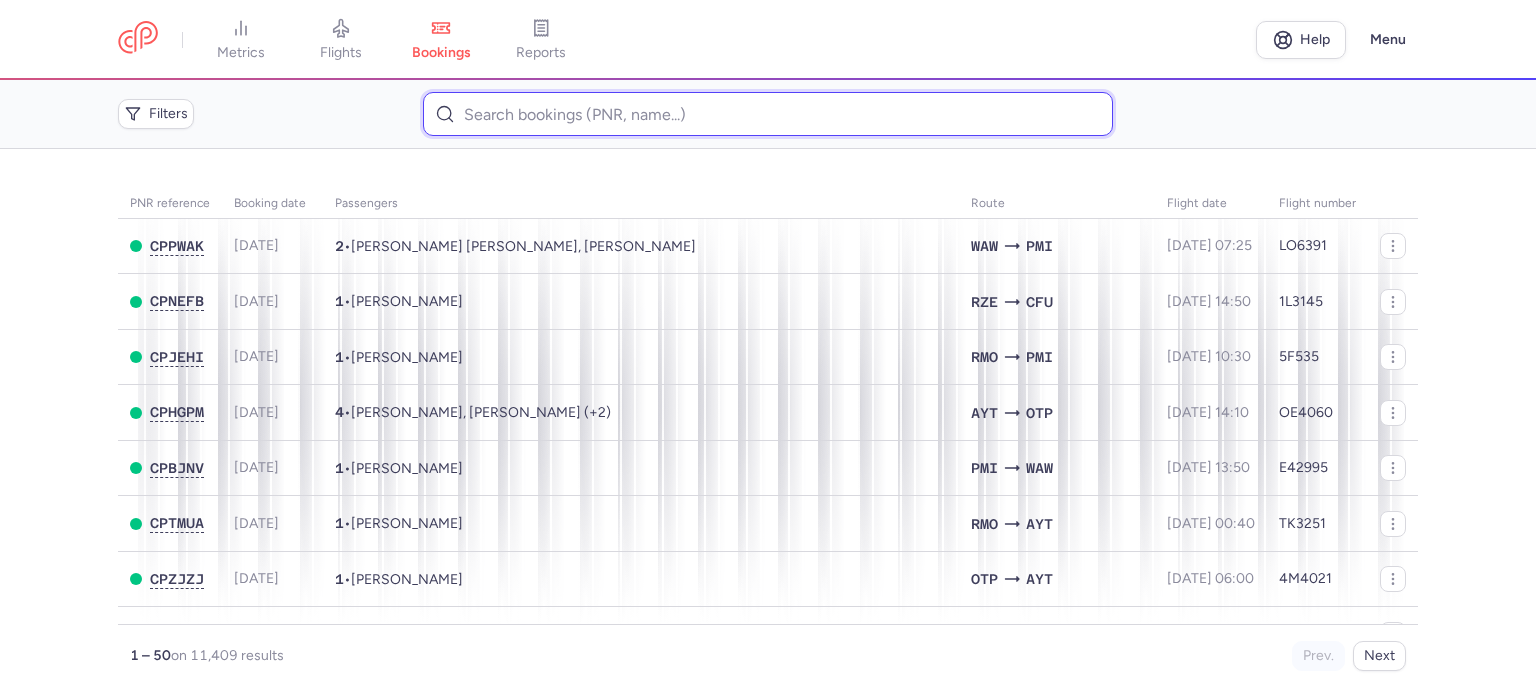 click at bounding box center [767, 114] 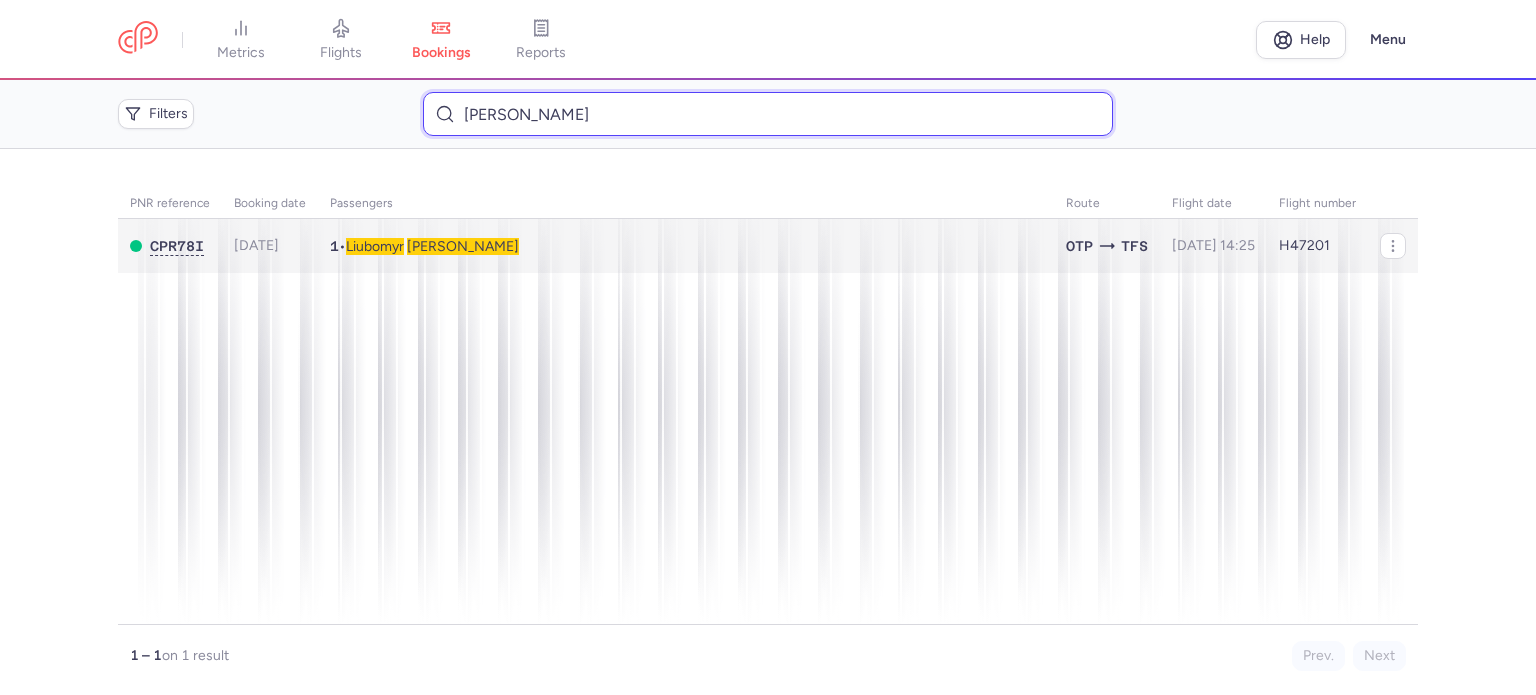 type on "[PERSON_NAME]" 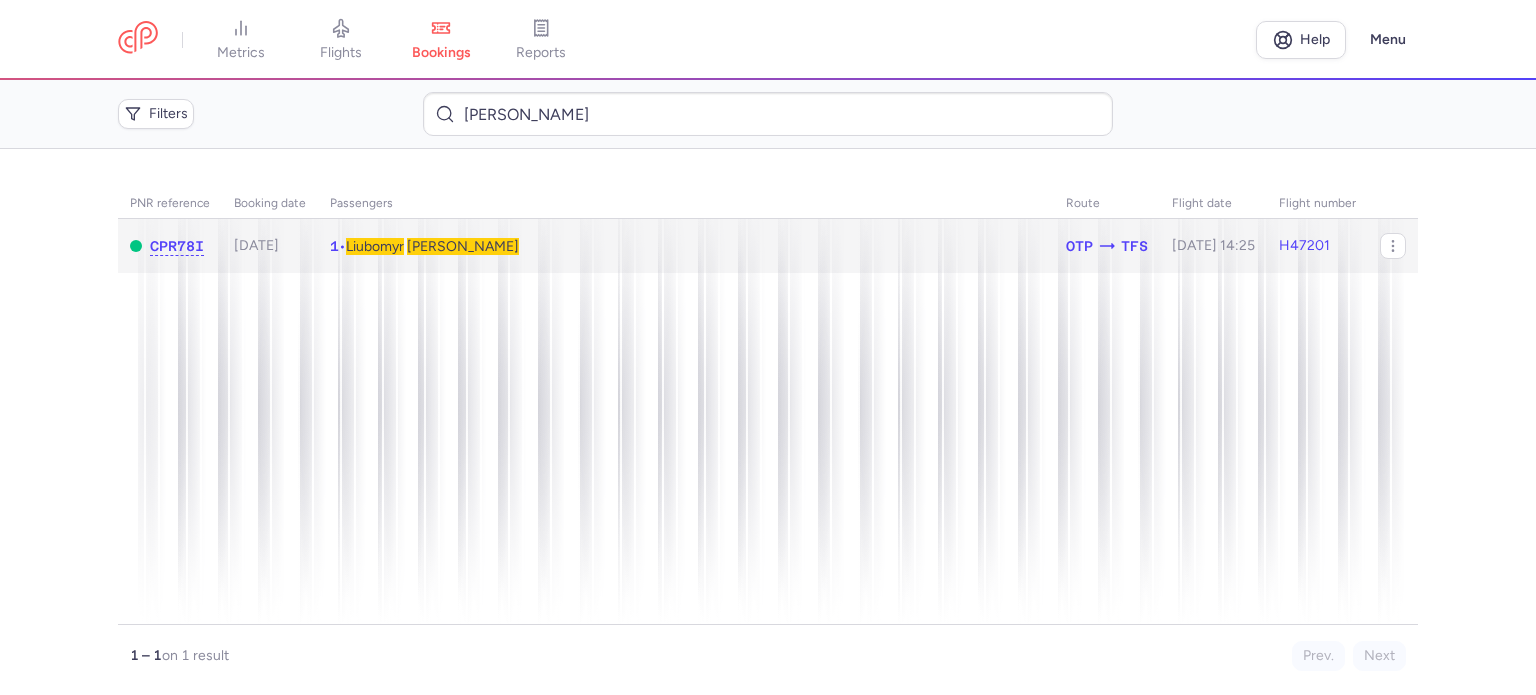 click on "[PERSON_NAME]" at bounding box center [463, 246] 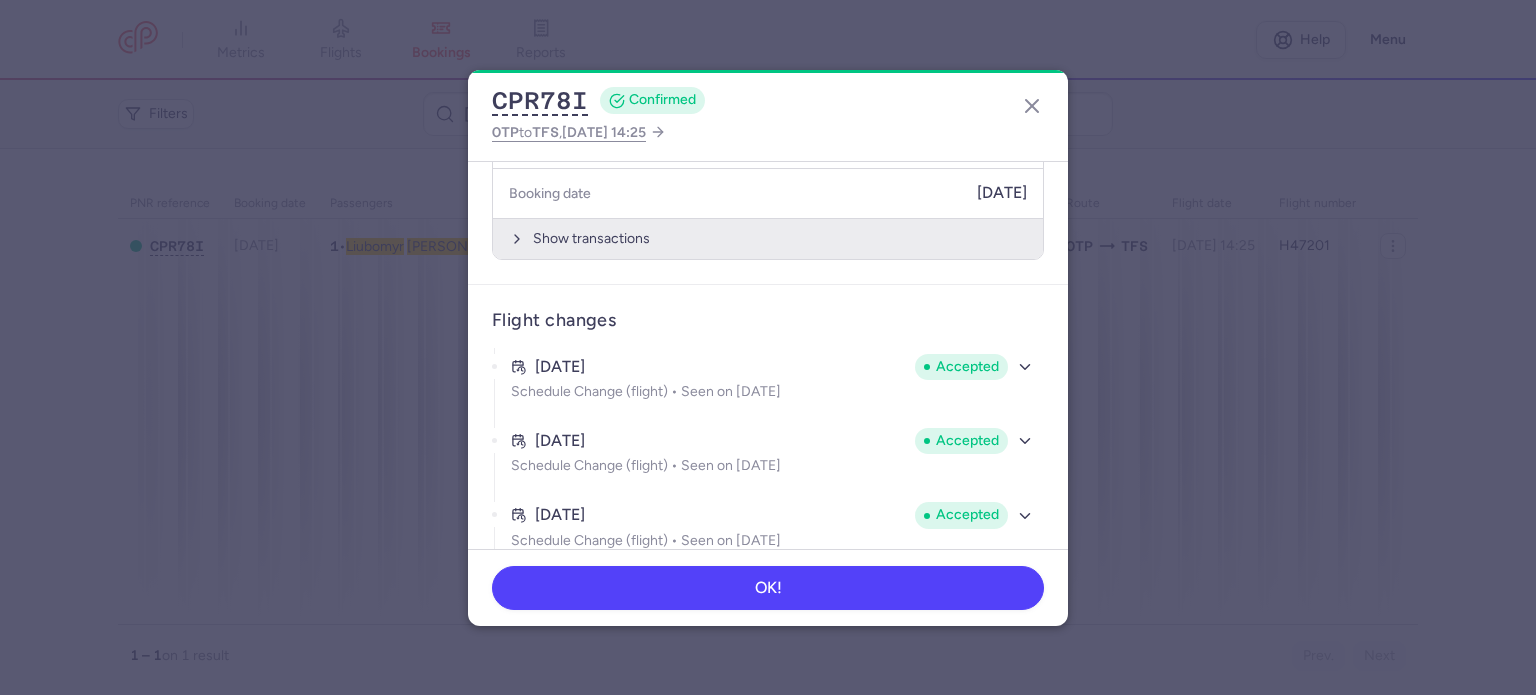 scroll, scrollTop: 700, scrollLeft: 0, axis: vertical 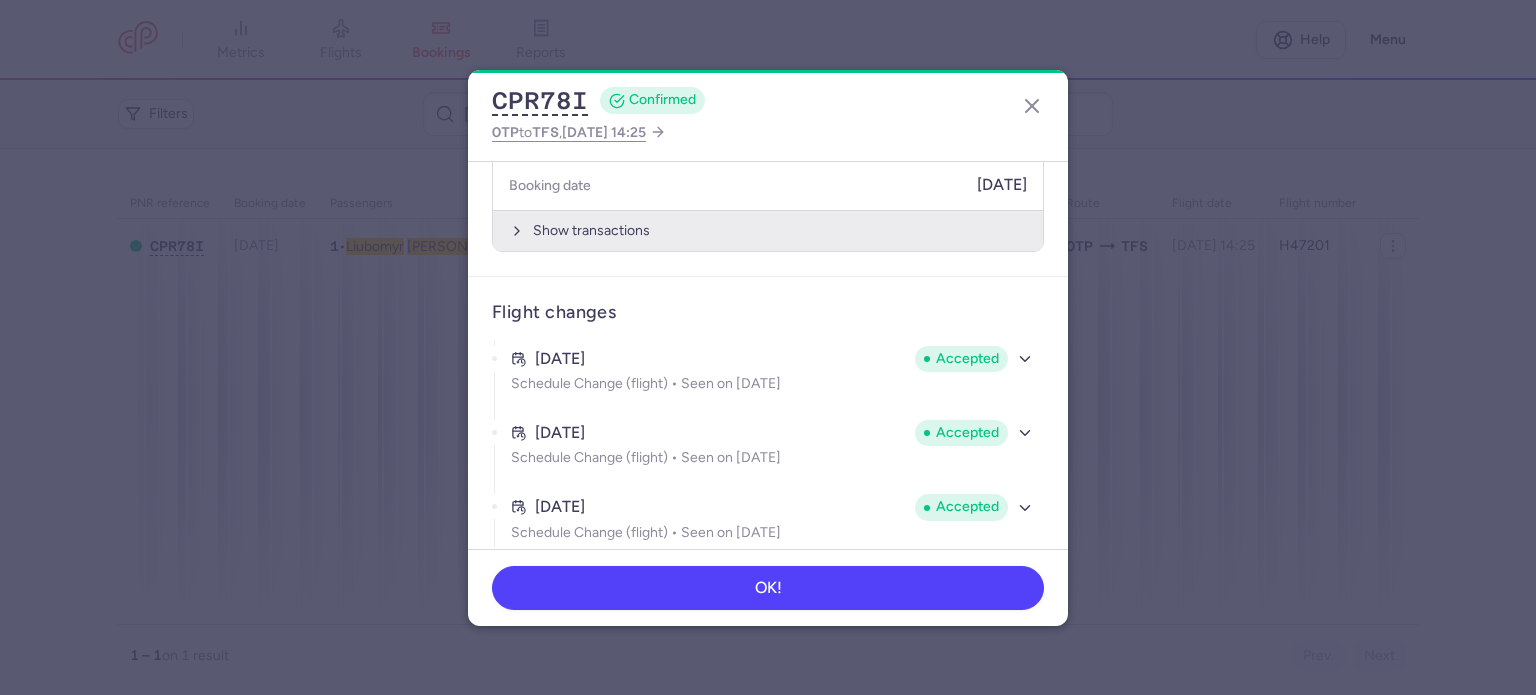 click on "Show transactions" at bounding box center (768, 230) 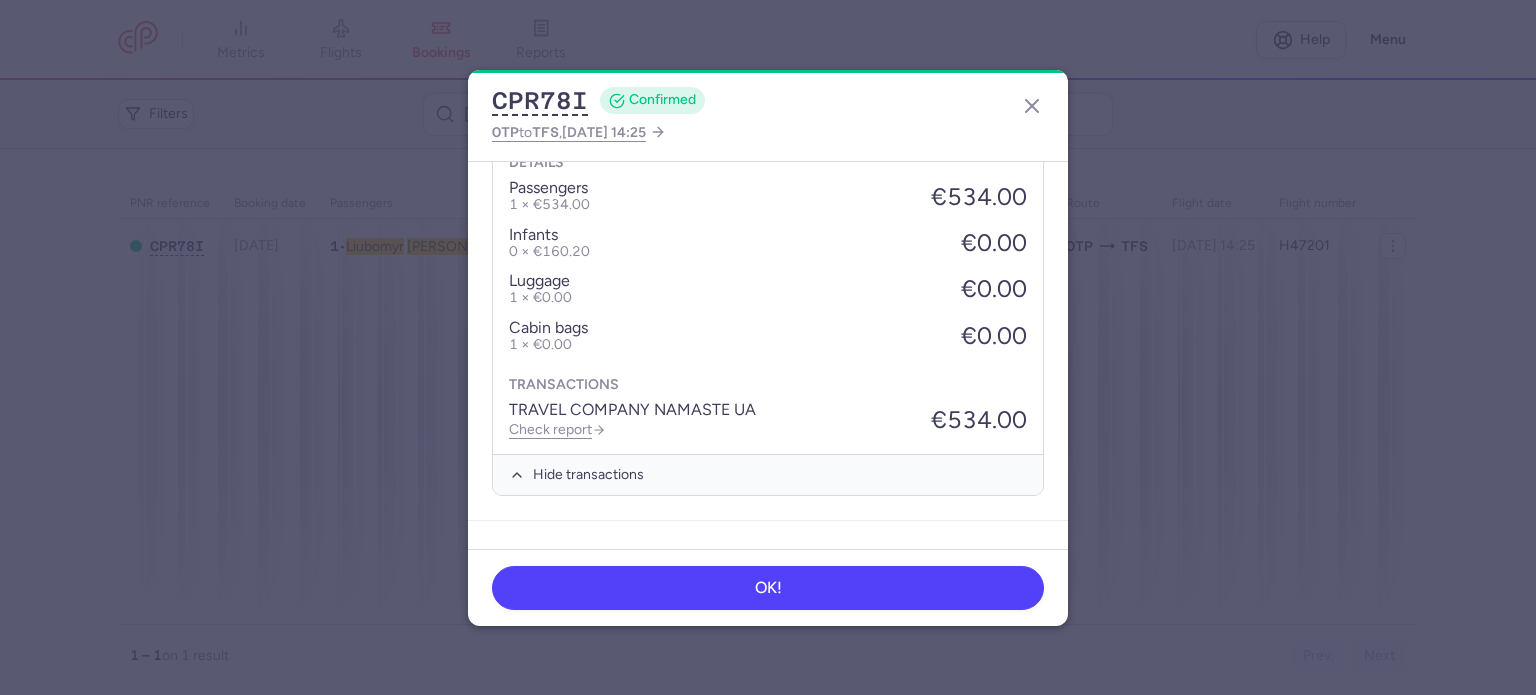 scroll, scrollTop: 1033, scrollLeft: 0, axis: vertical 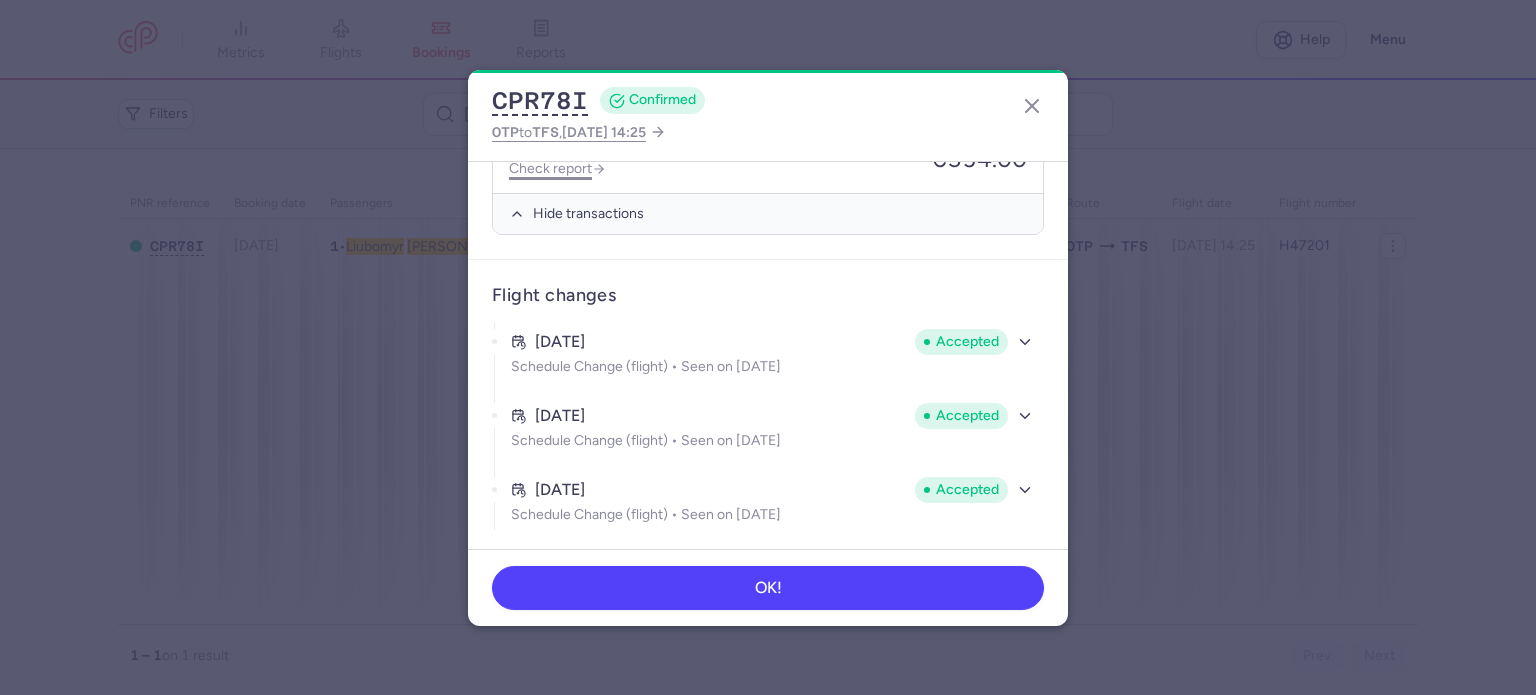 click on "Check report" 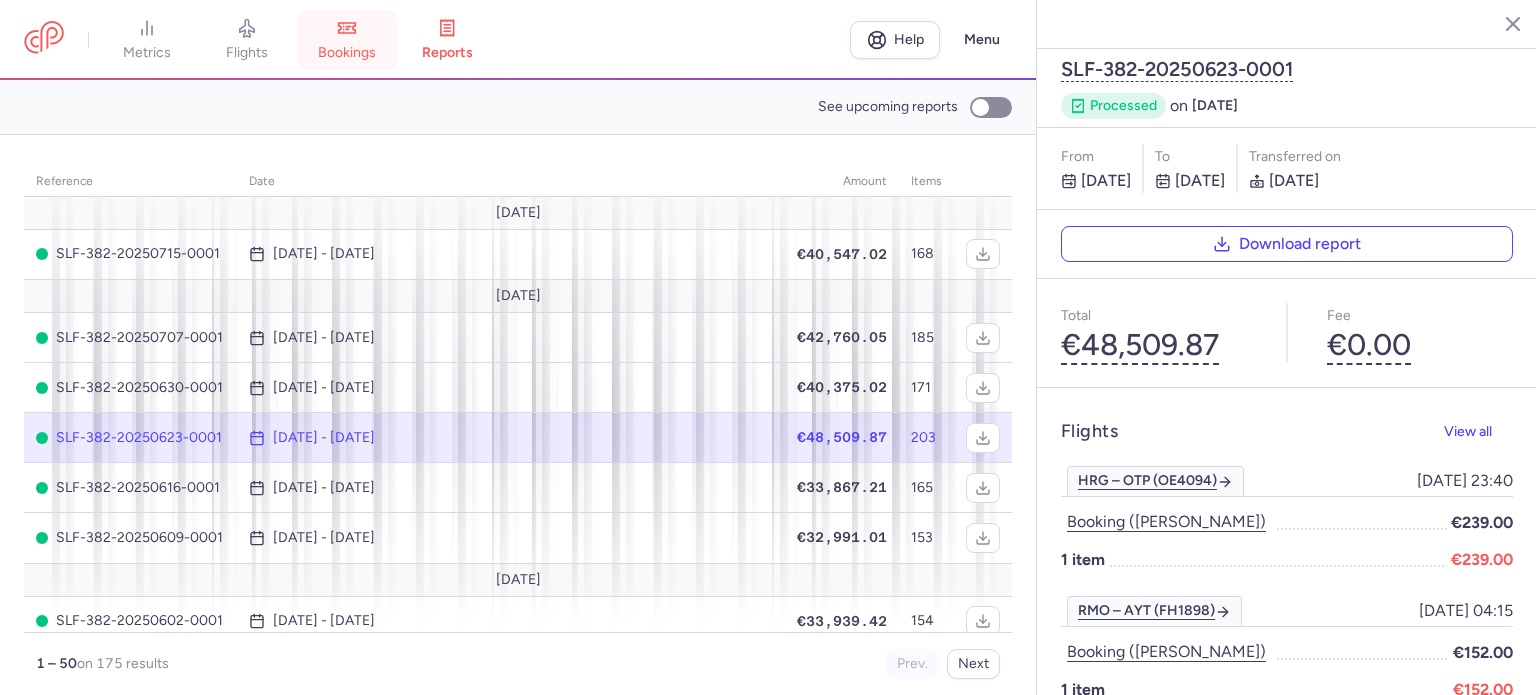 click on "bookings" at bounding box center [347, 53] 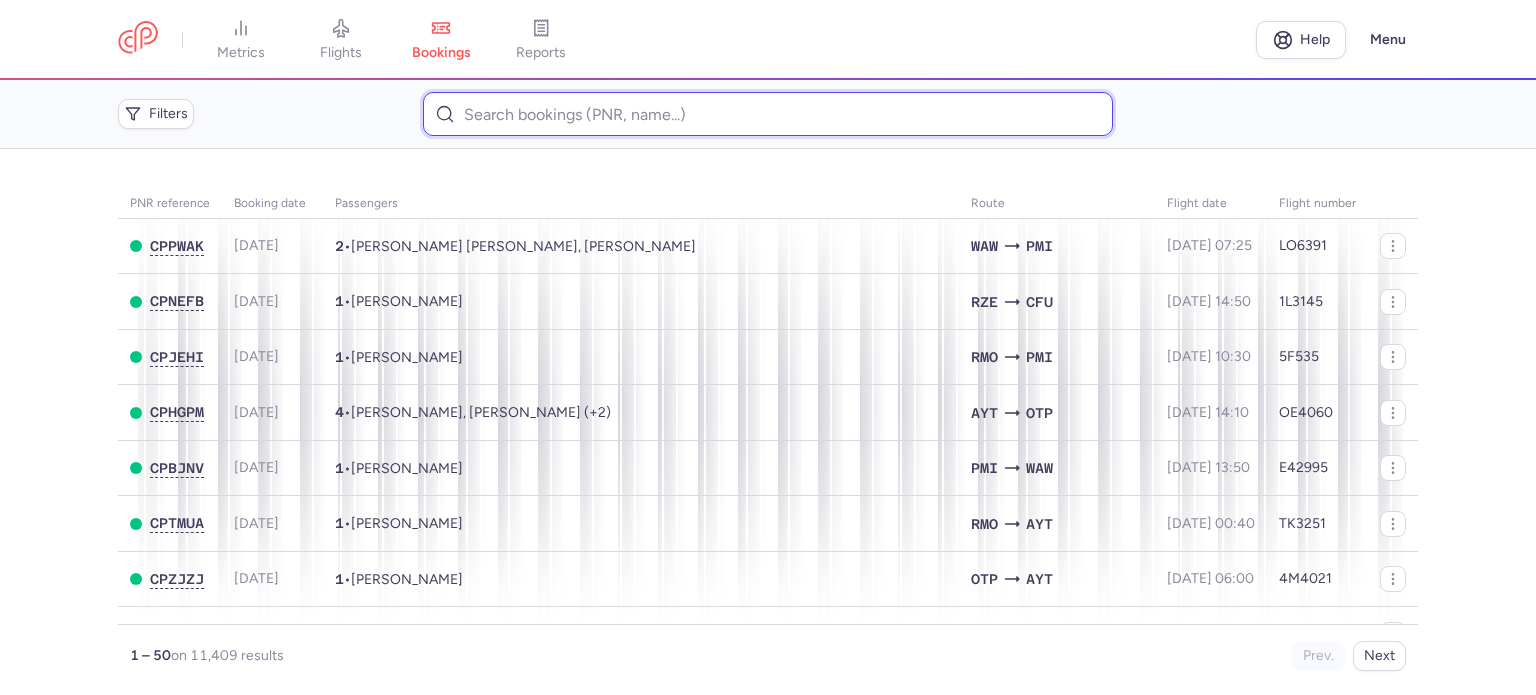 paste on "[PERSON_NAME]" 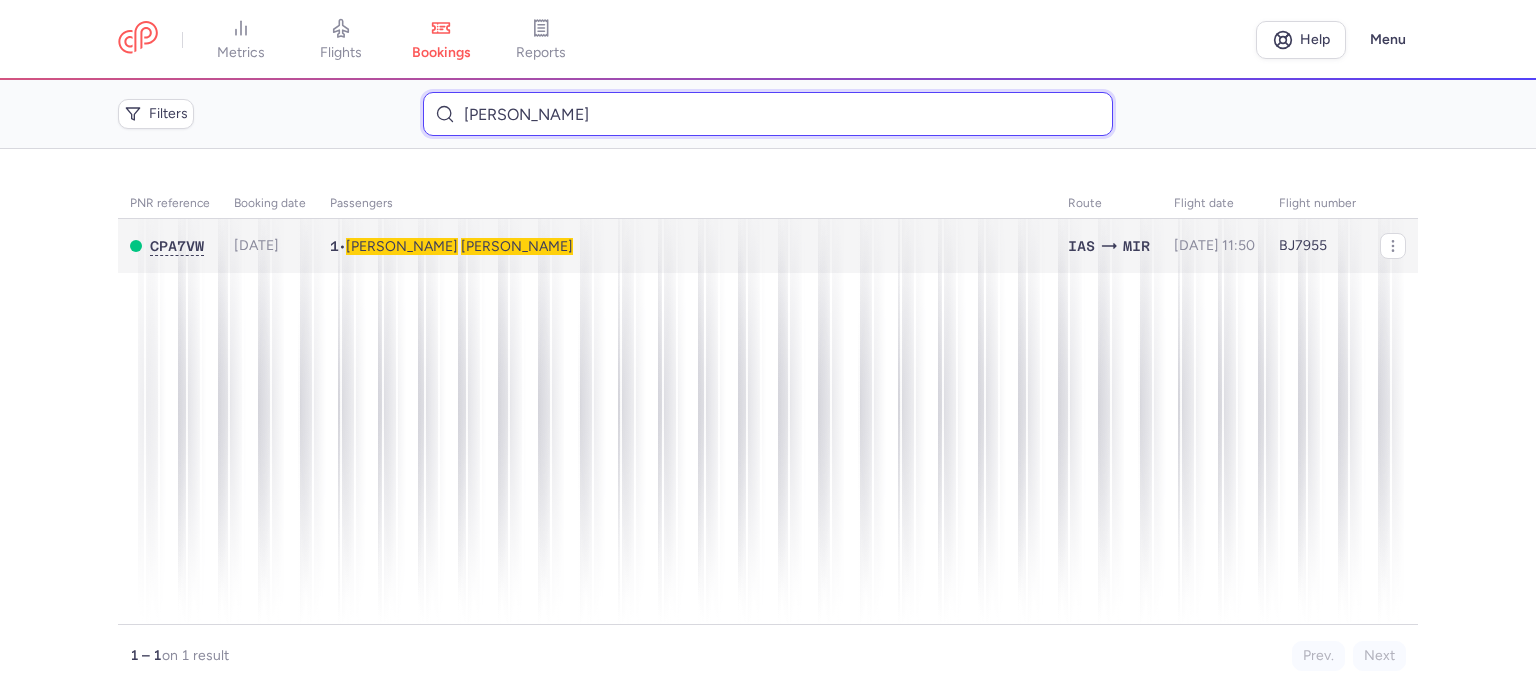 type on "[PERSON_NAME]" 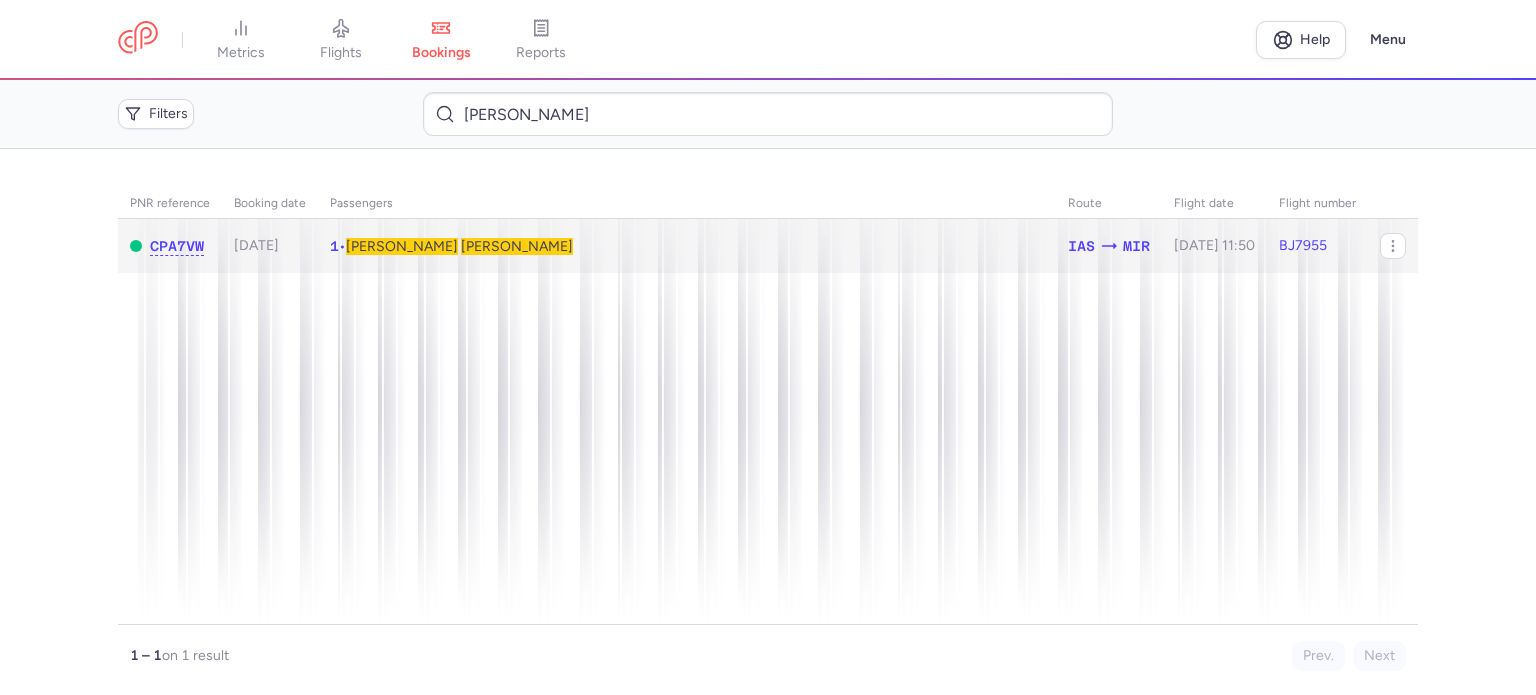 click on "[PERSON_NAME]" at bounding box center [517, 246] 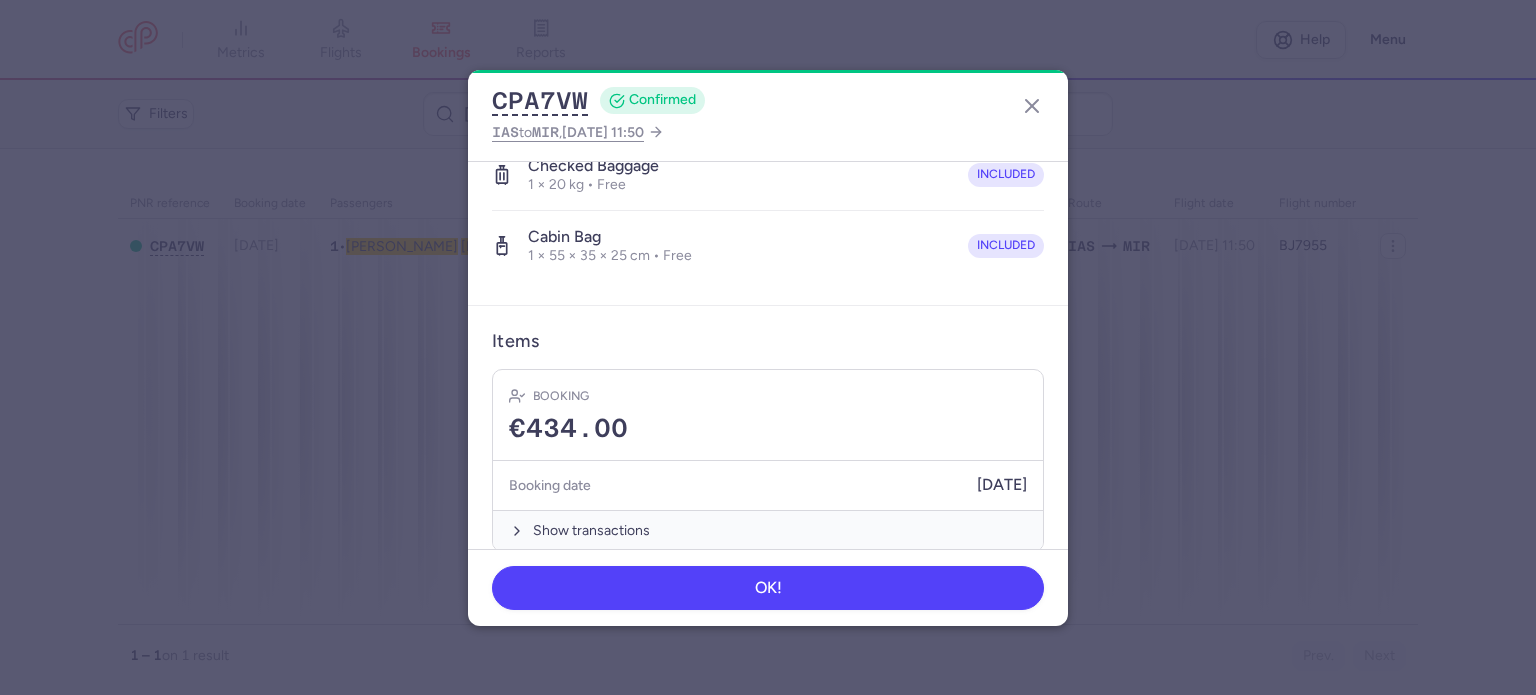 scroll, scrollTop: 423, scrollLeft: 0, axis: vertical 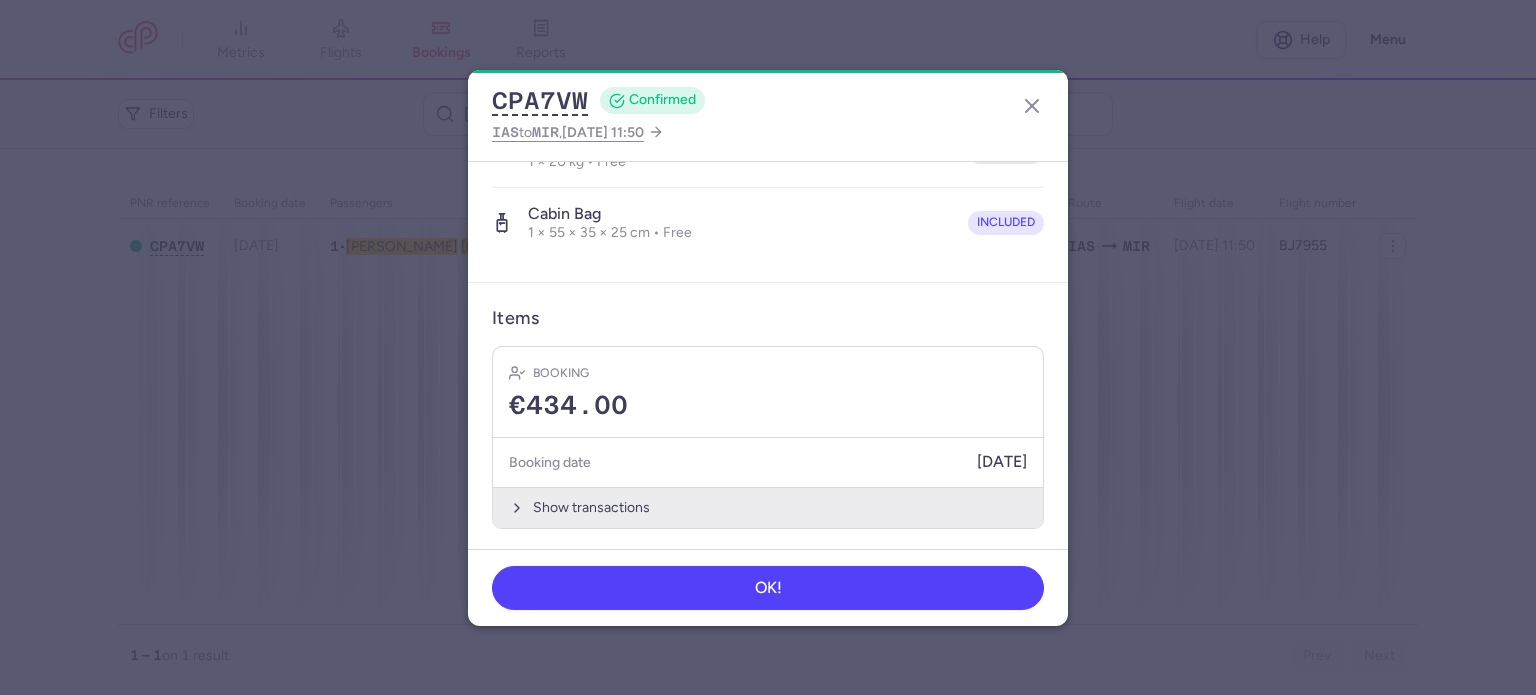 click on "Show transactions" at bounding box center (768, 507) 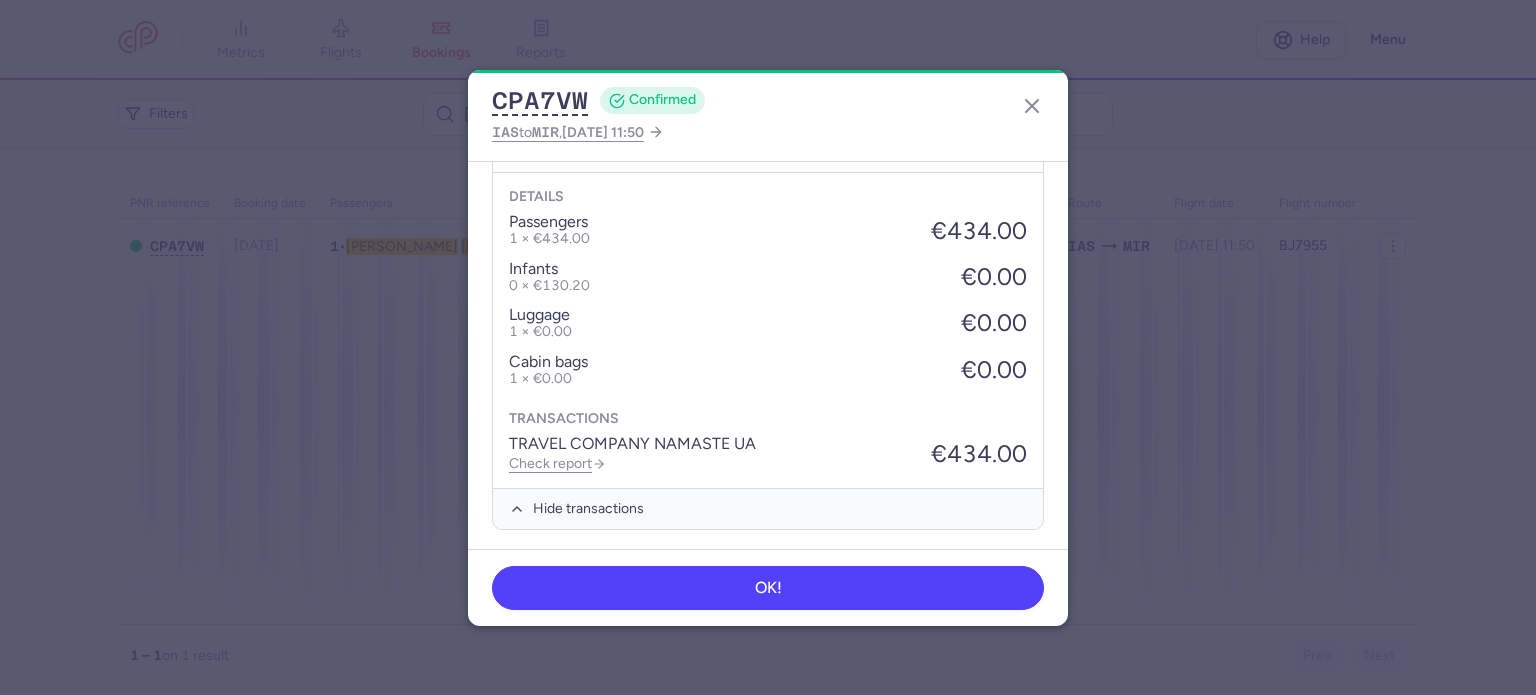 scroll, scrollTop: 739, scrollLeft: 0, axis: vertical 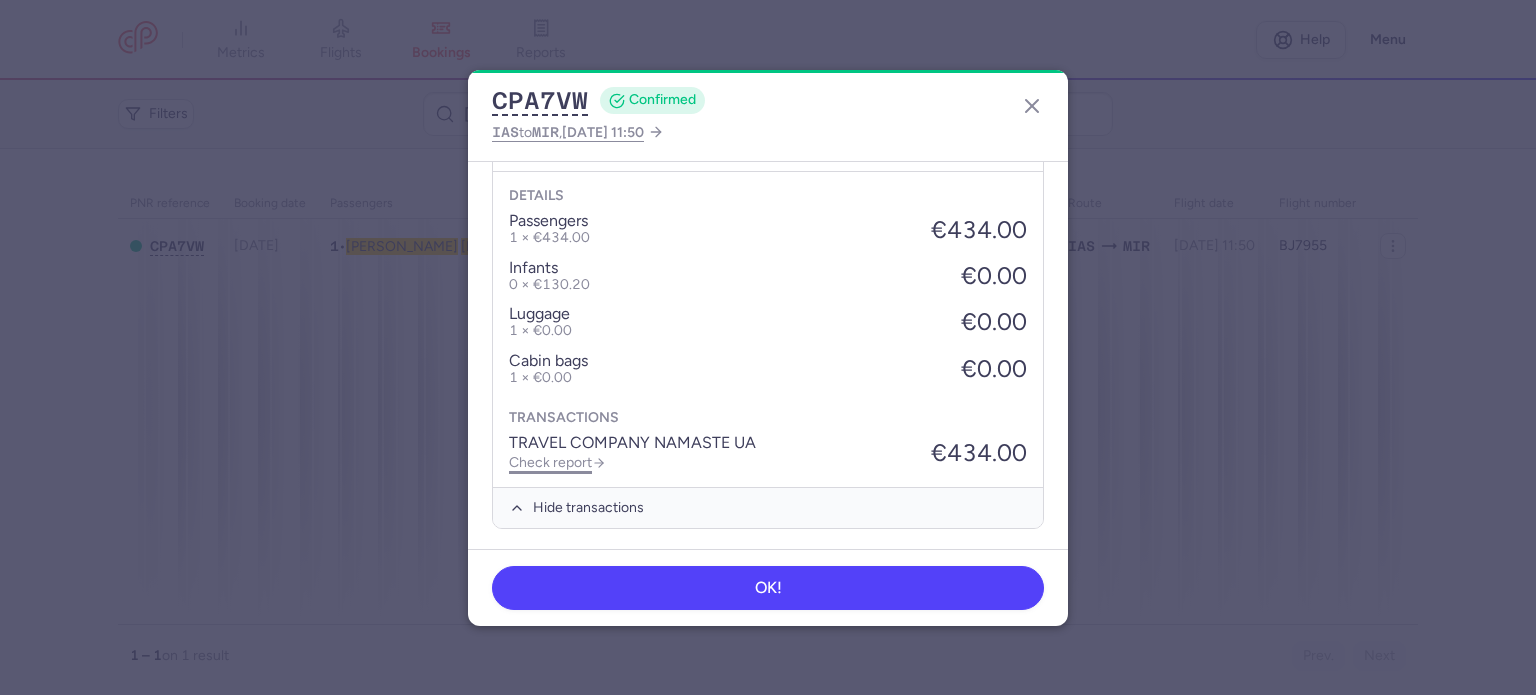 click on "Check report" 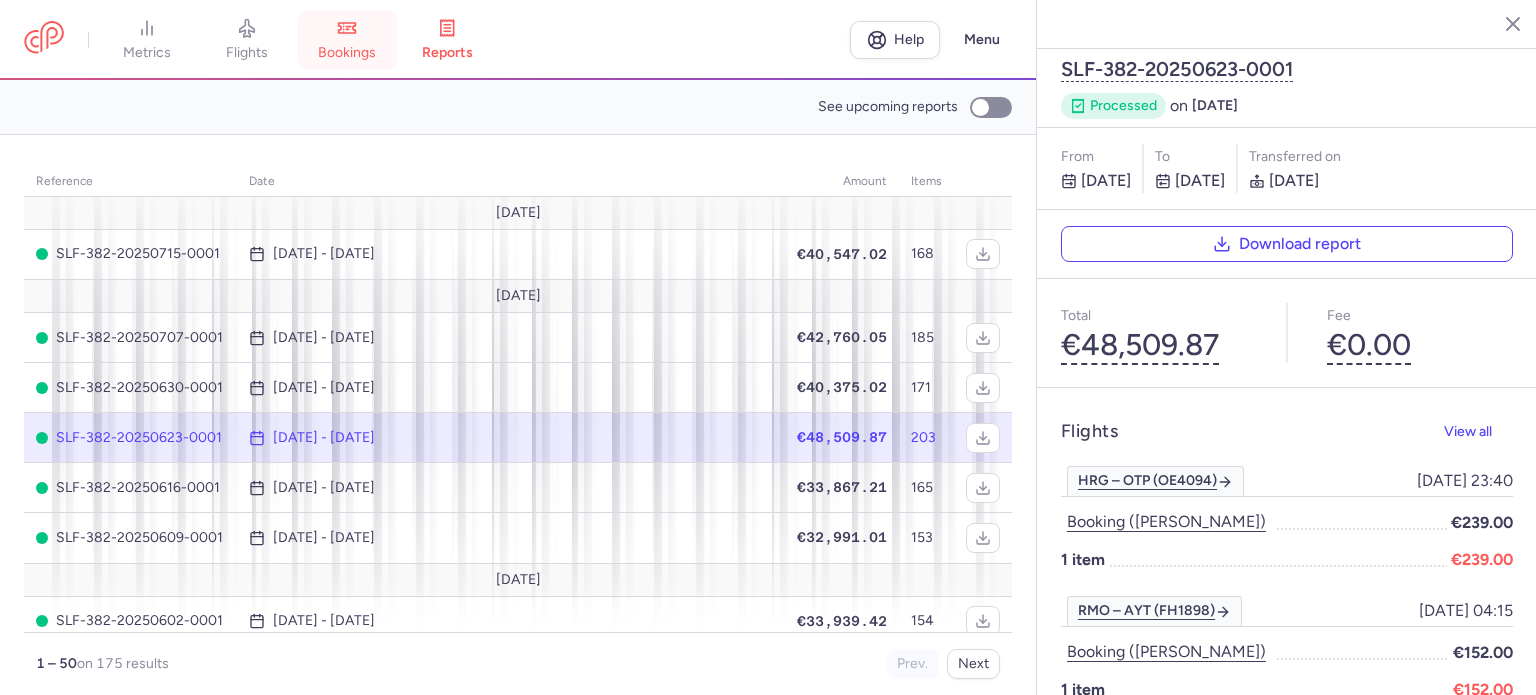 click on "bookings" at bounding box center [347, 53] 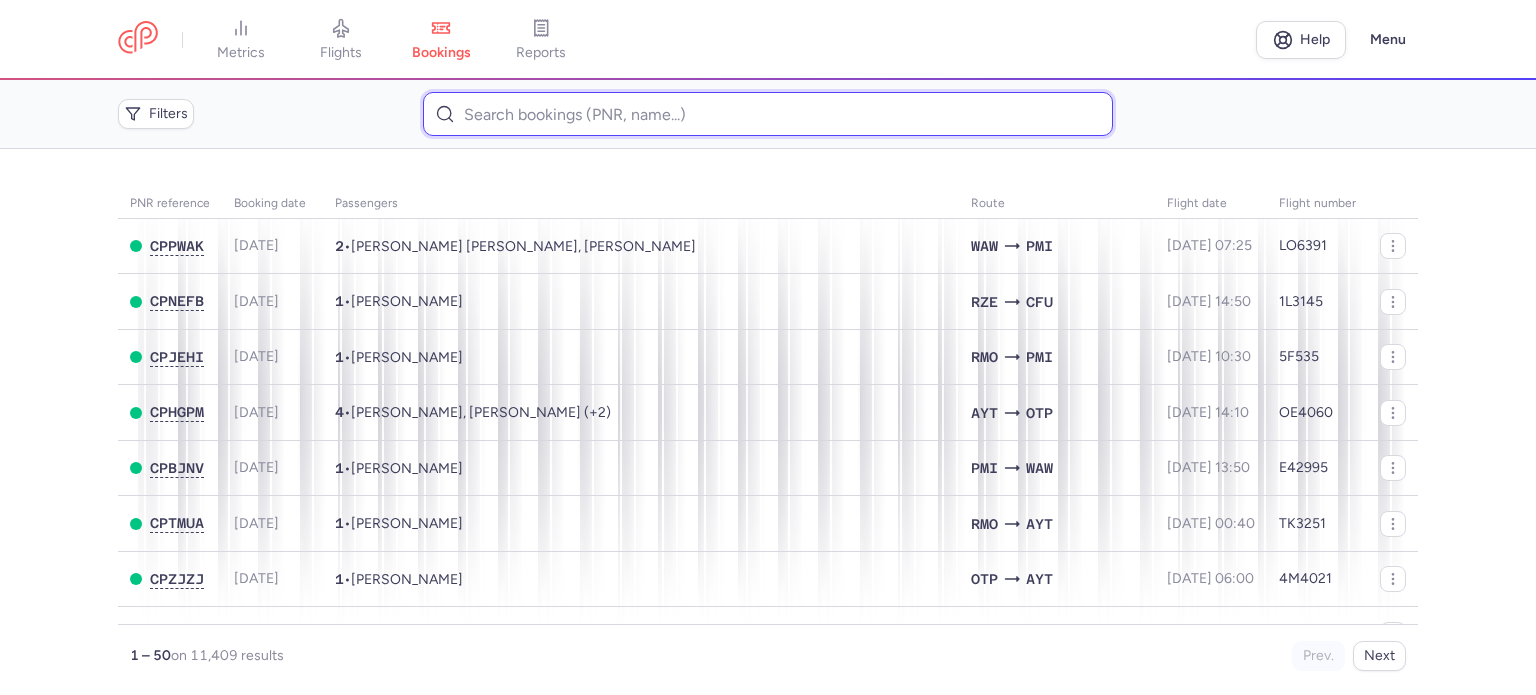 paste on "[PERSON_NAME]" 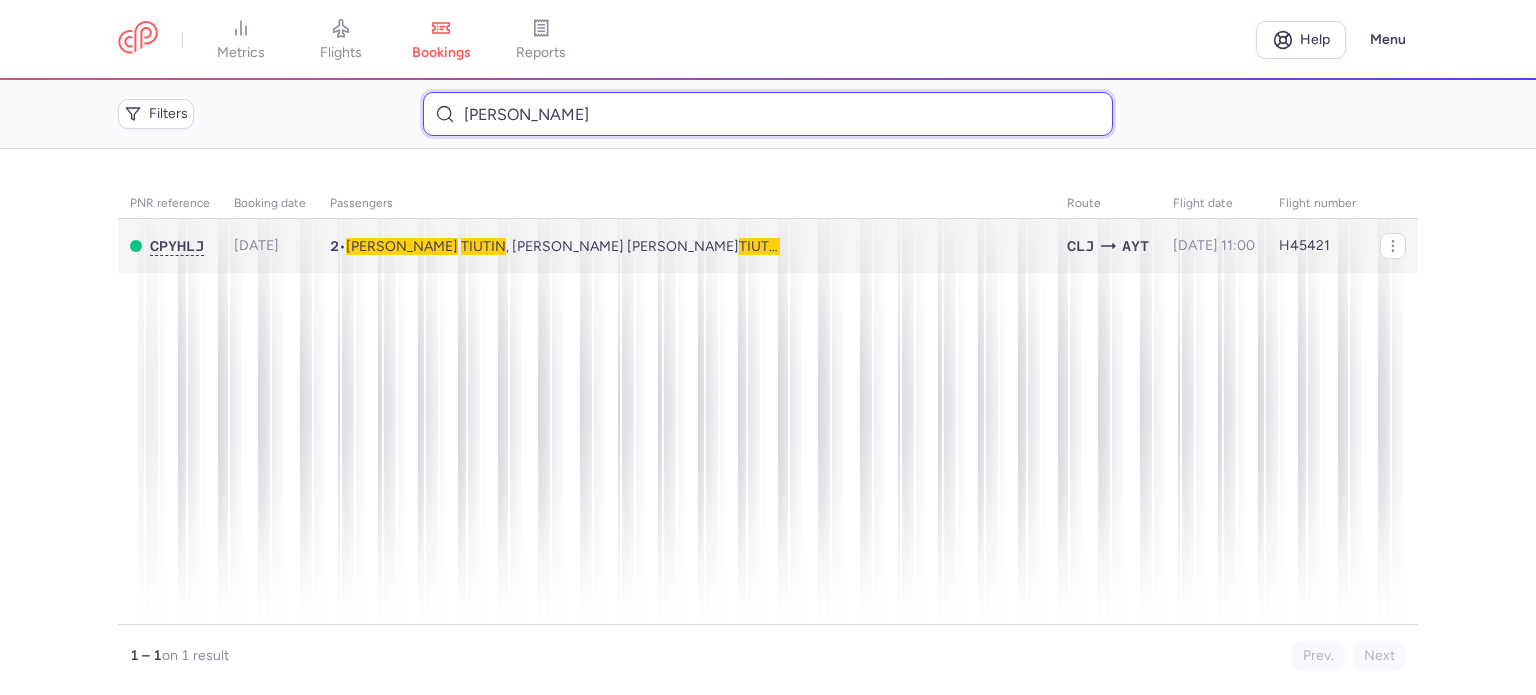 type on "[PERSON_NAME]" 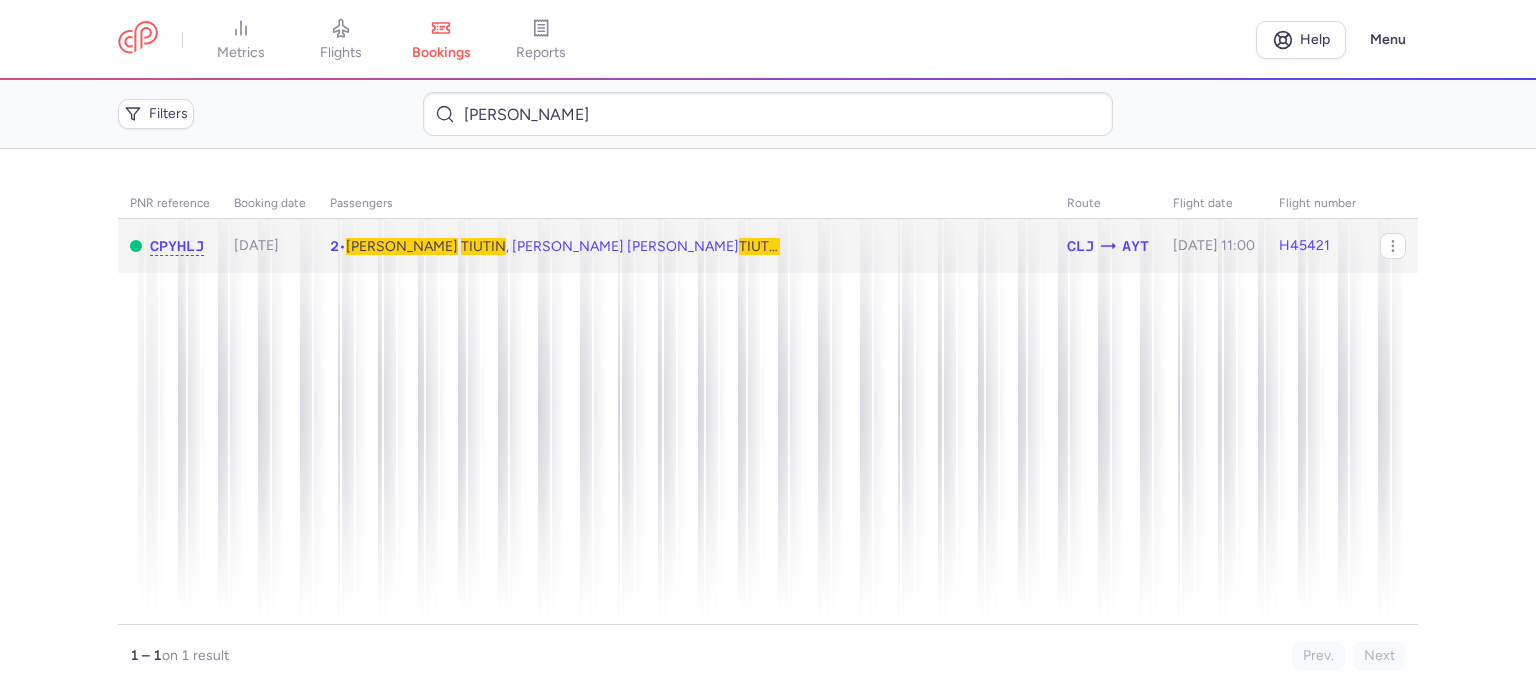 click on "TIUTIN" at bounding box center [483, 246] 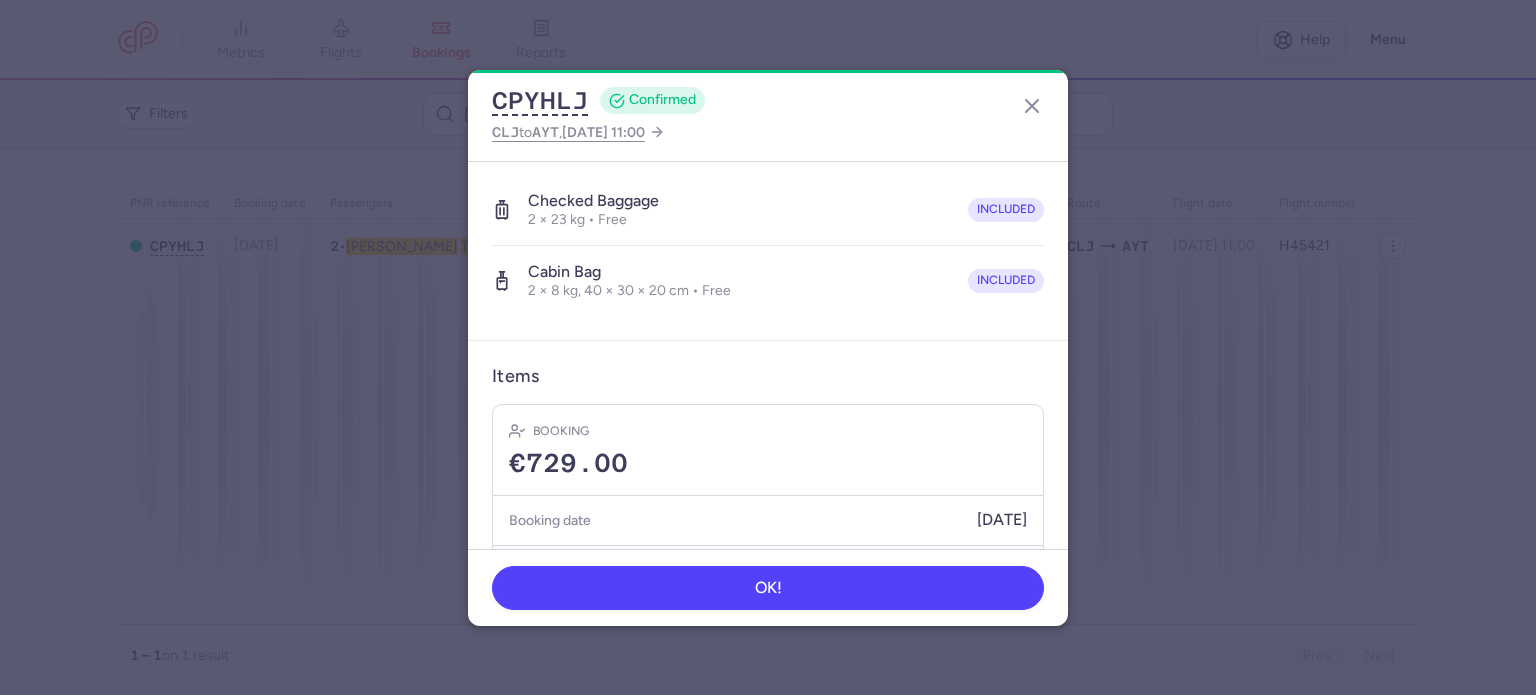 scroll, scrollTop: 492, scrollLeft: 0, axis: vertical 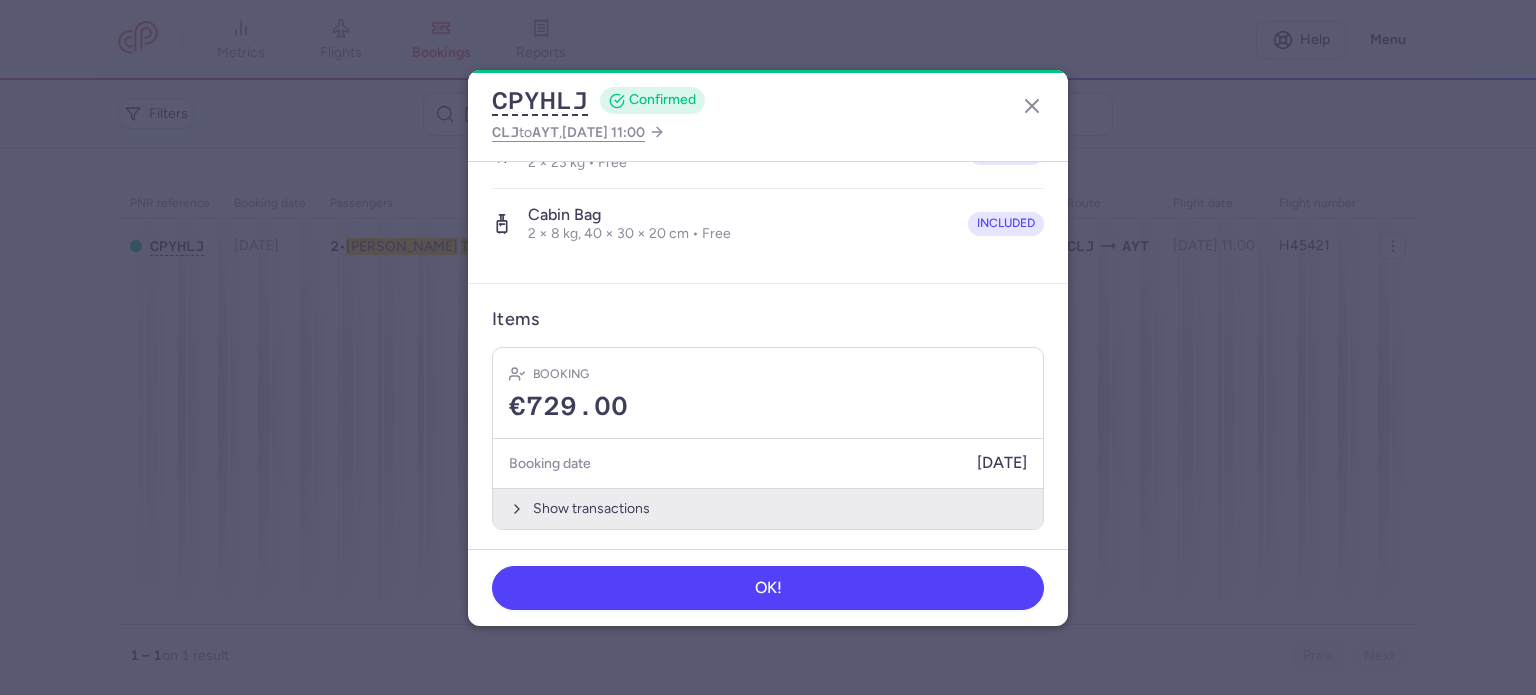 click on "Show transactions" at bounding box center (768, 508) 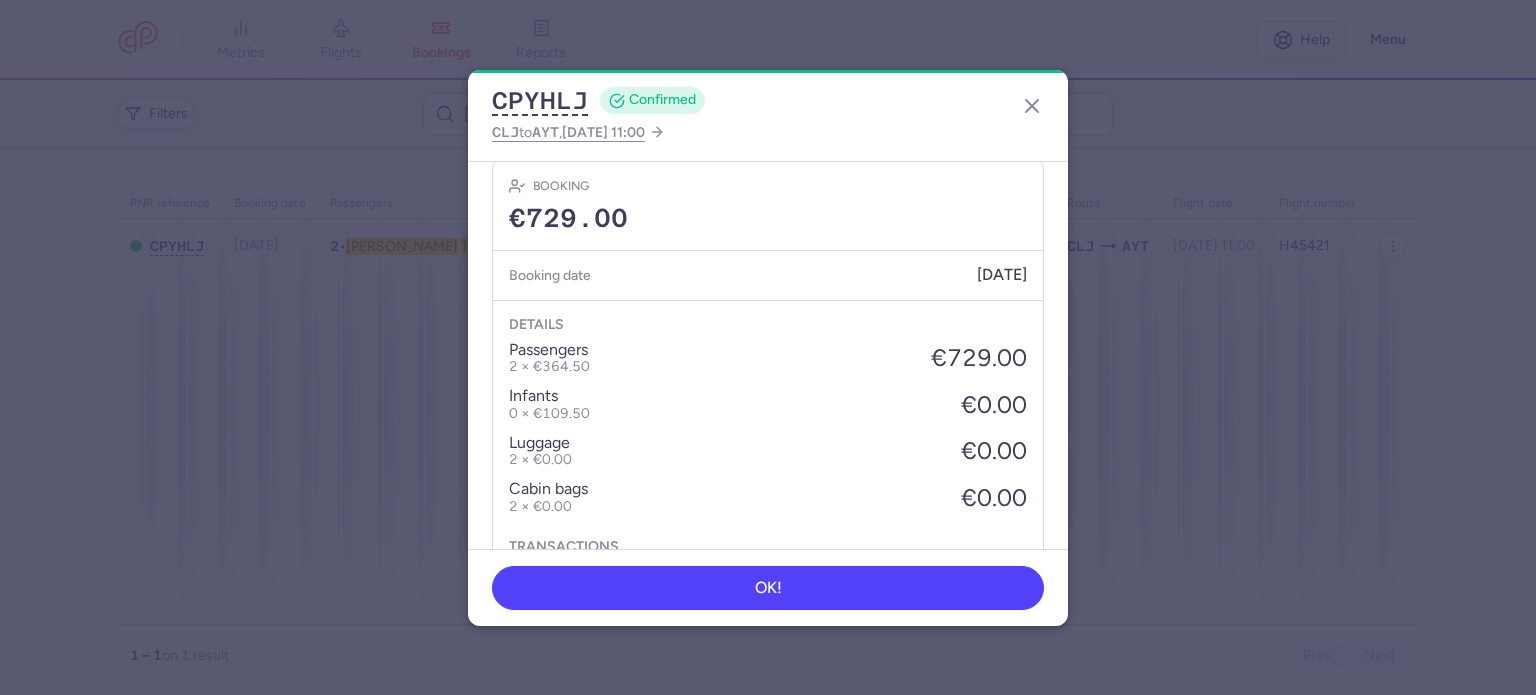scroll, scrollTop: 792, scrollLeft: 0, axis: vertical 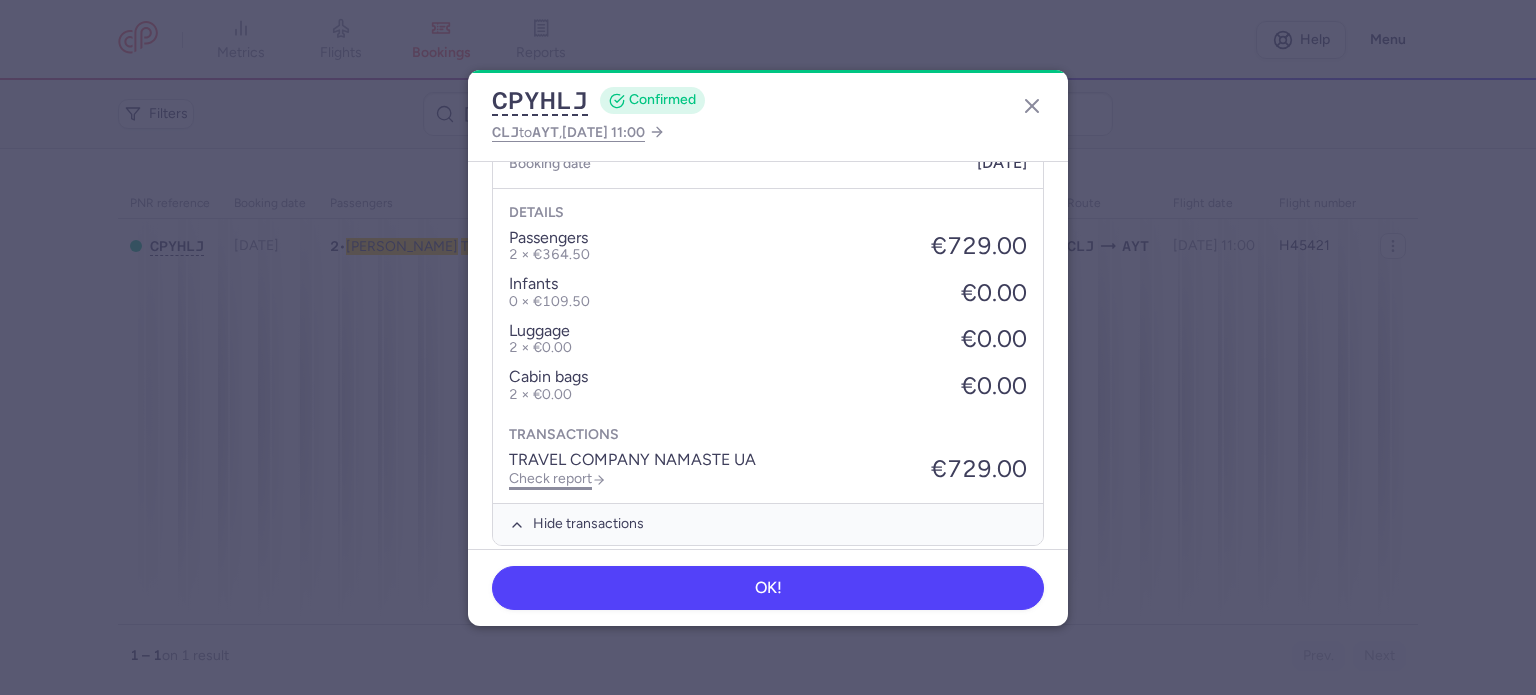 click on "Check report" 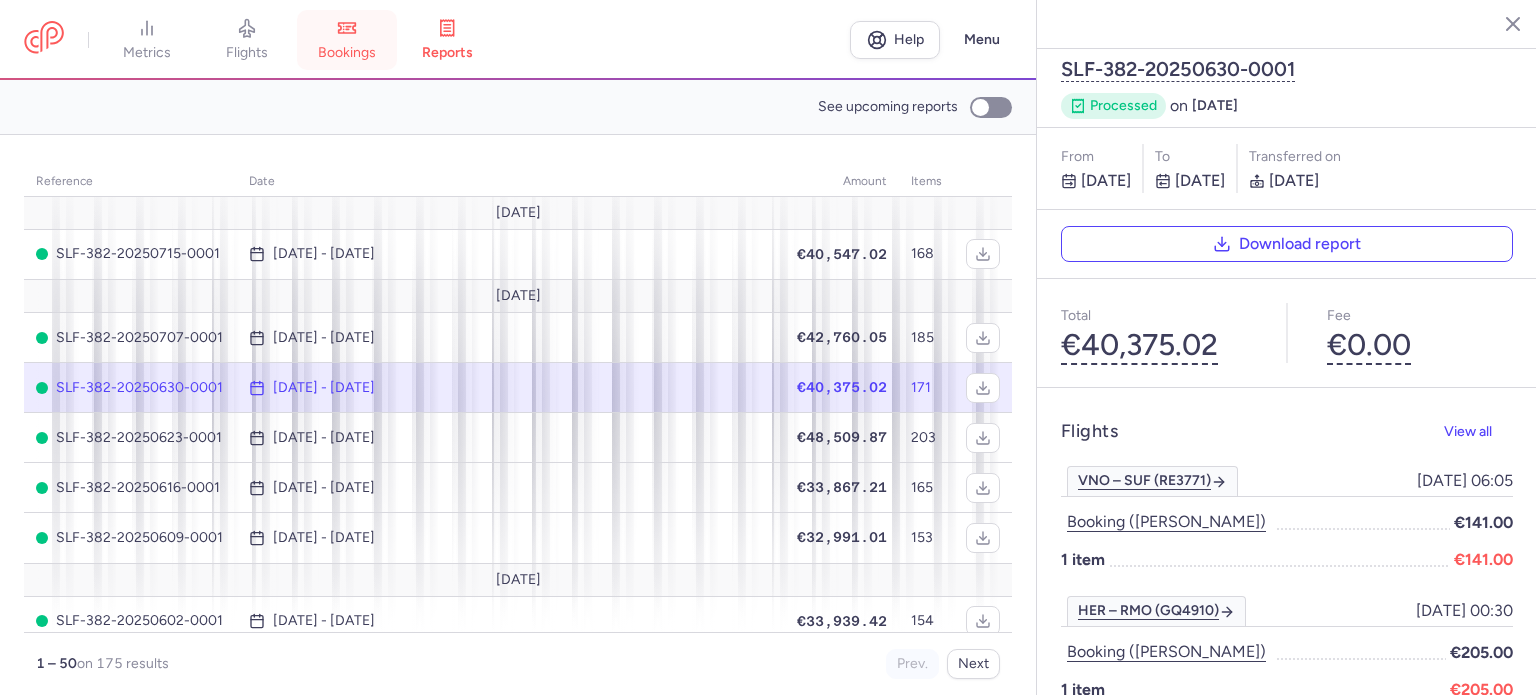 click on "bookings" at bounding box center (347, 40) 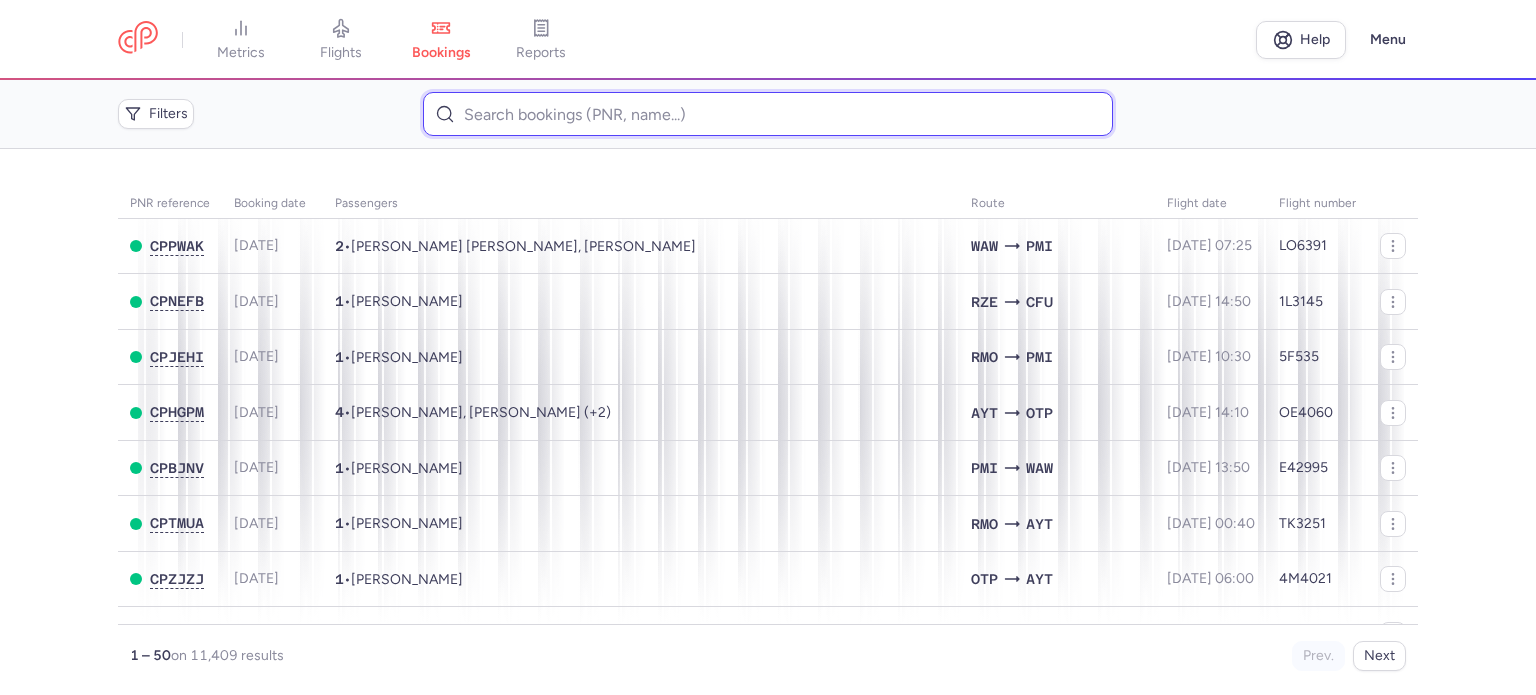 paste on "[PERSON_NAME]" 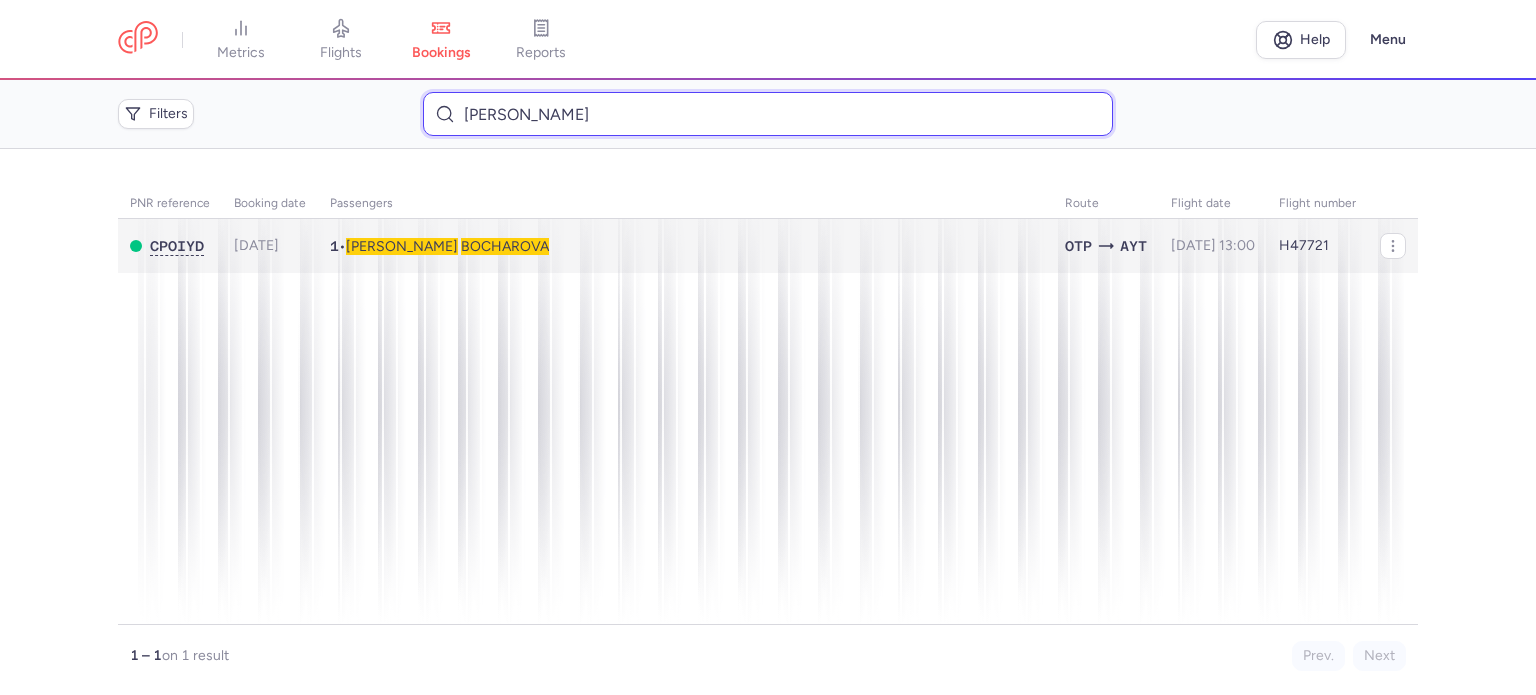type on "[PERSON_NAME]" 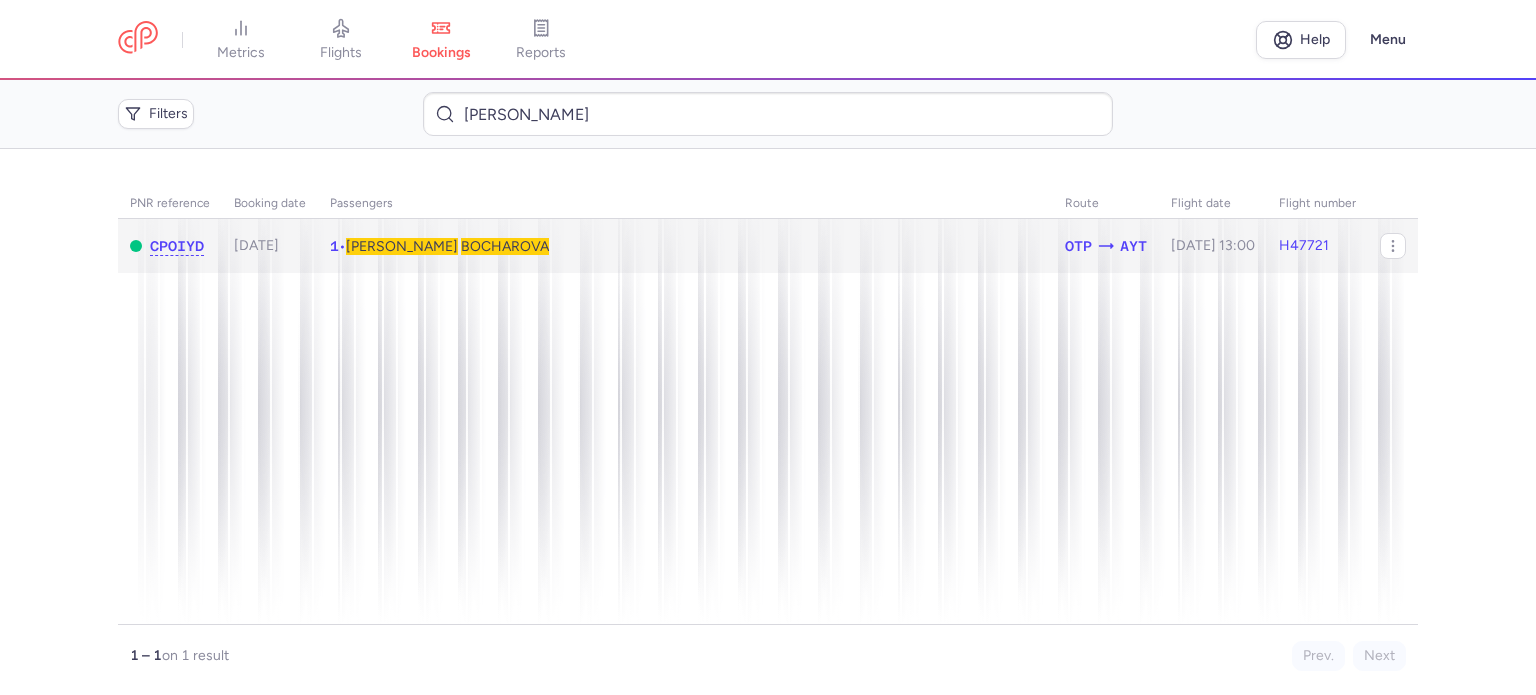 click on "BOCHAROVA" at bounding box center [505, 246] 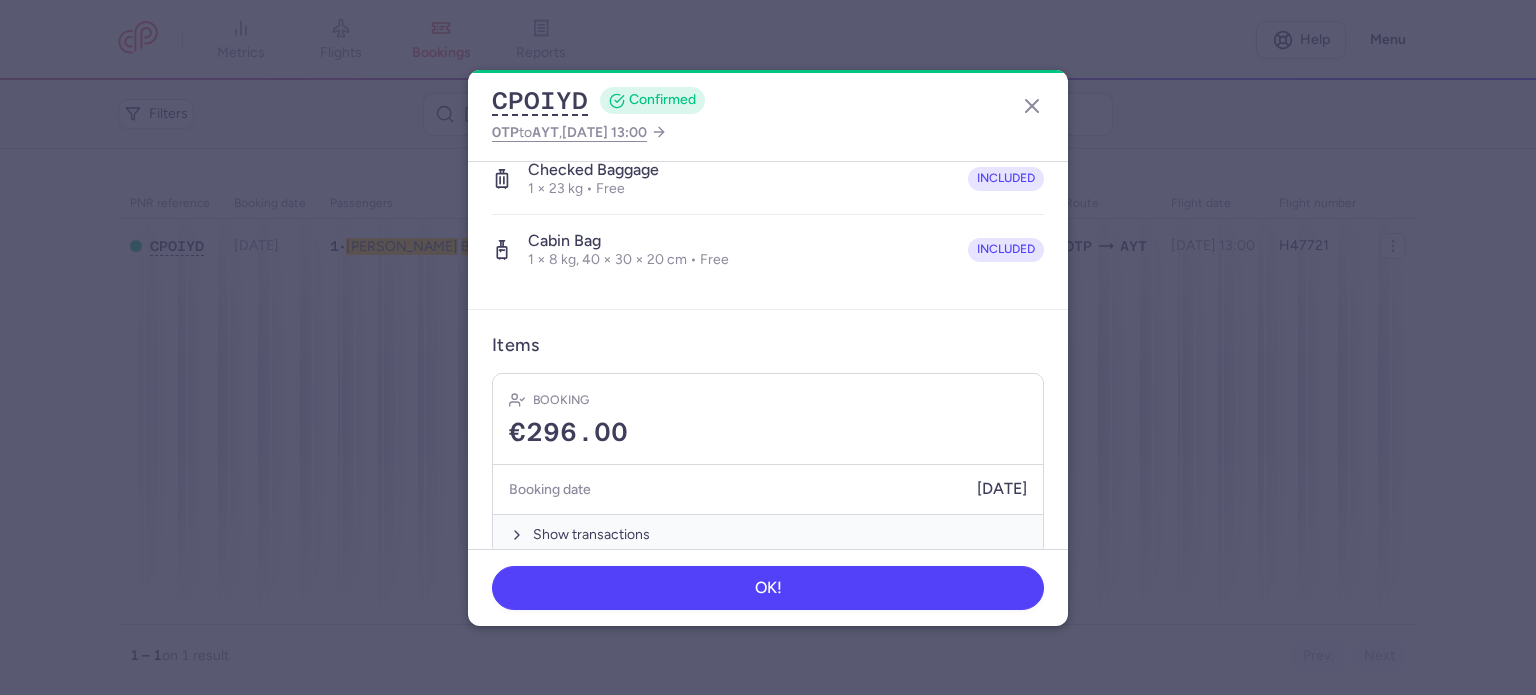 scroll, scrollTop: 423, scrollLeft: 0, axis: vertical 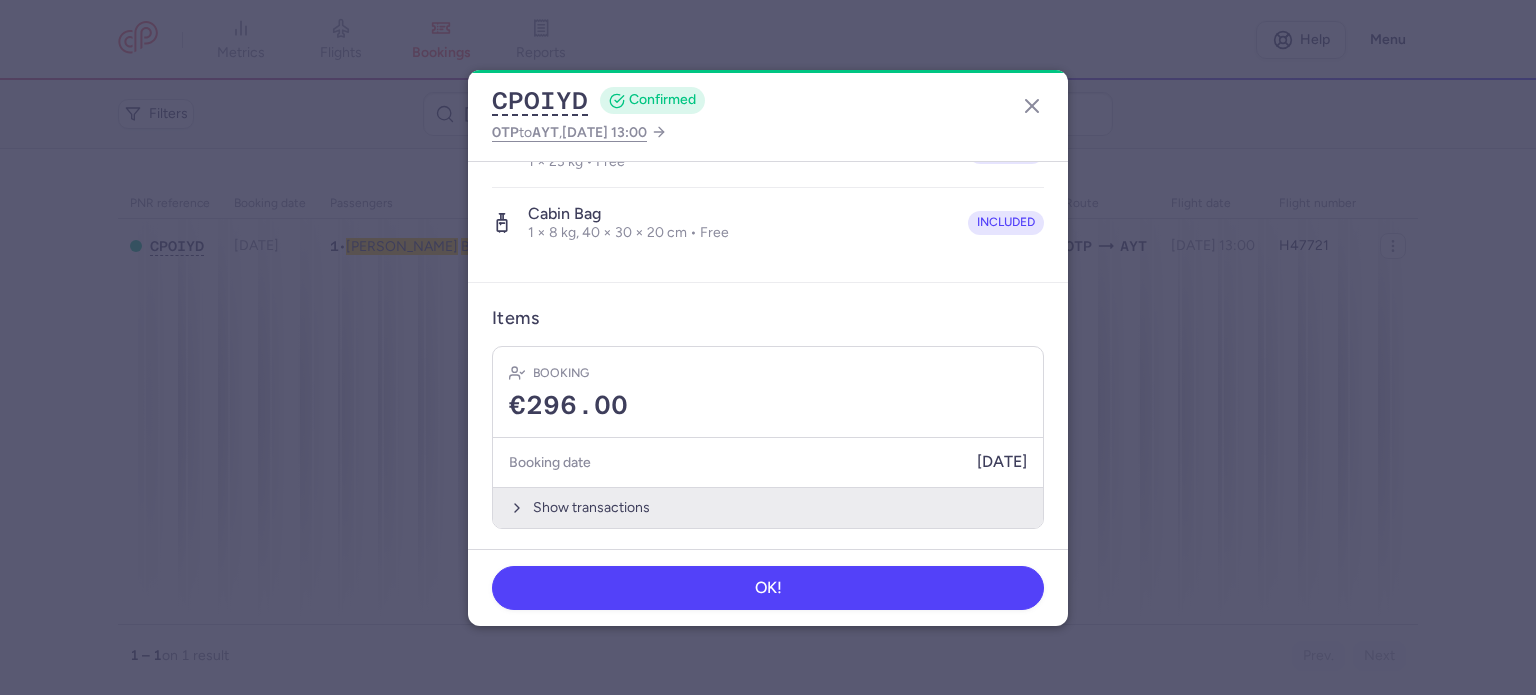 click on "Show transactions" at bounding box center [768, 507] 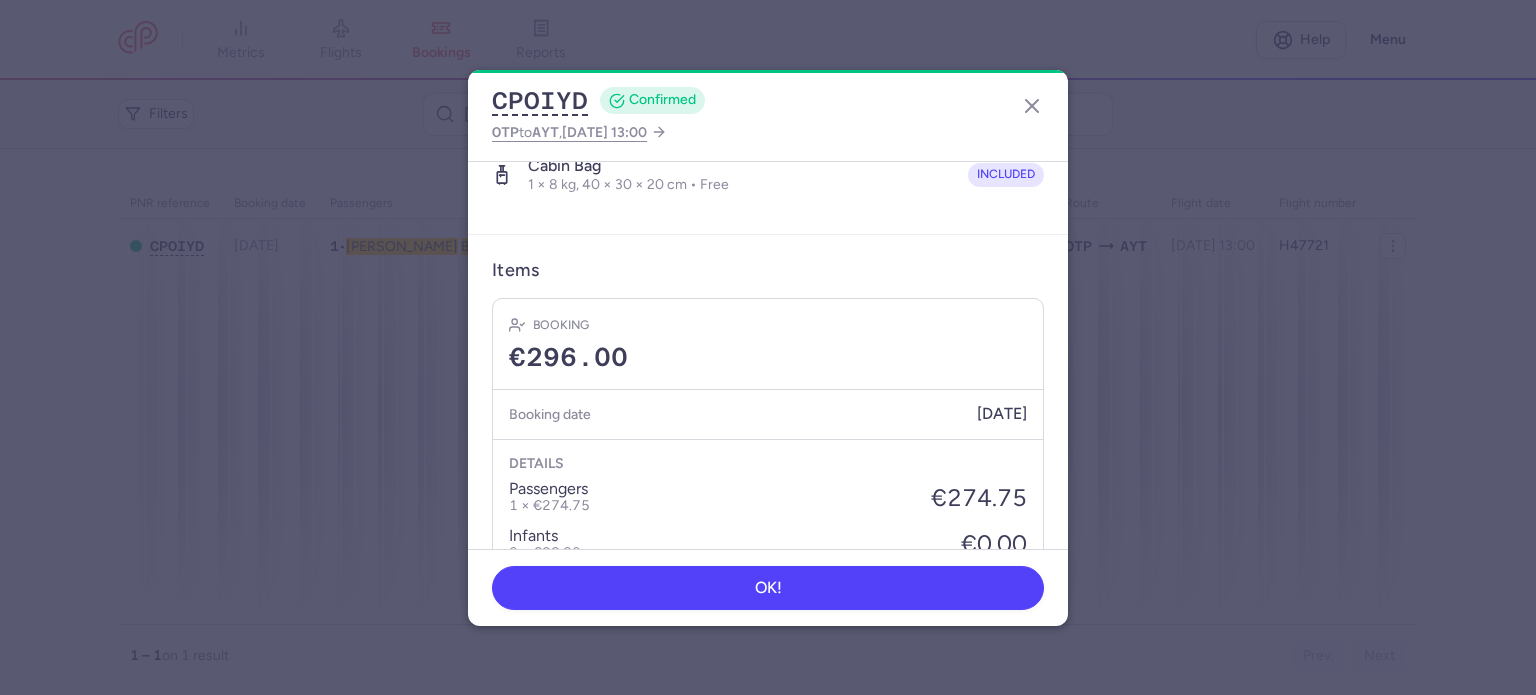 scroll, scrollTop: 723, scrollLeft: 0, axis: vertical 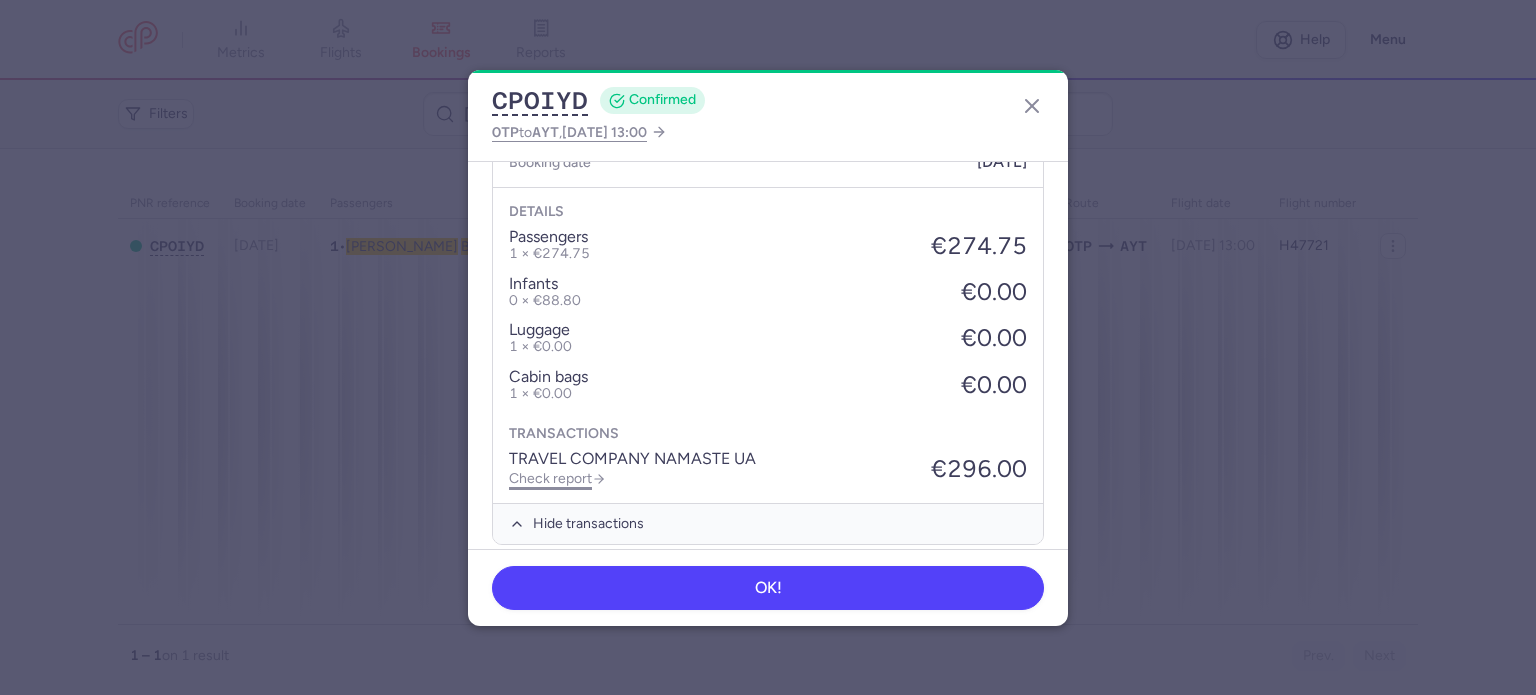 click on "Check report" 